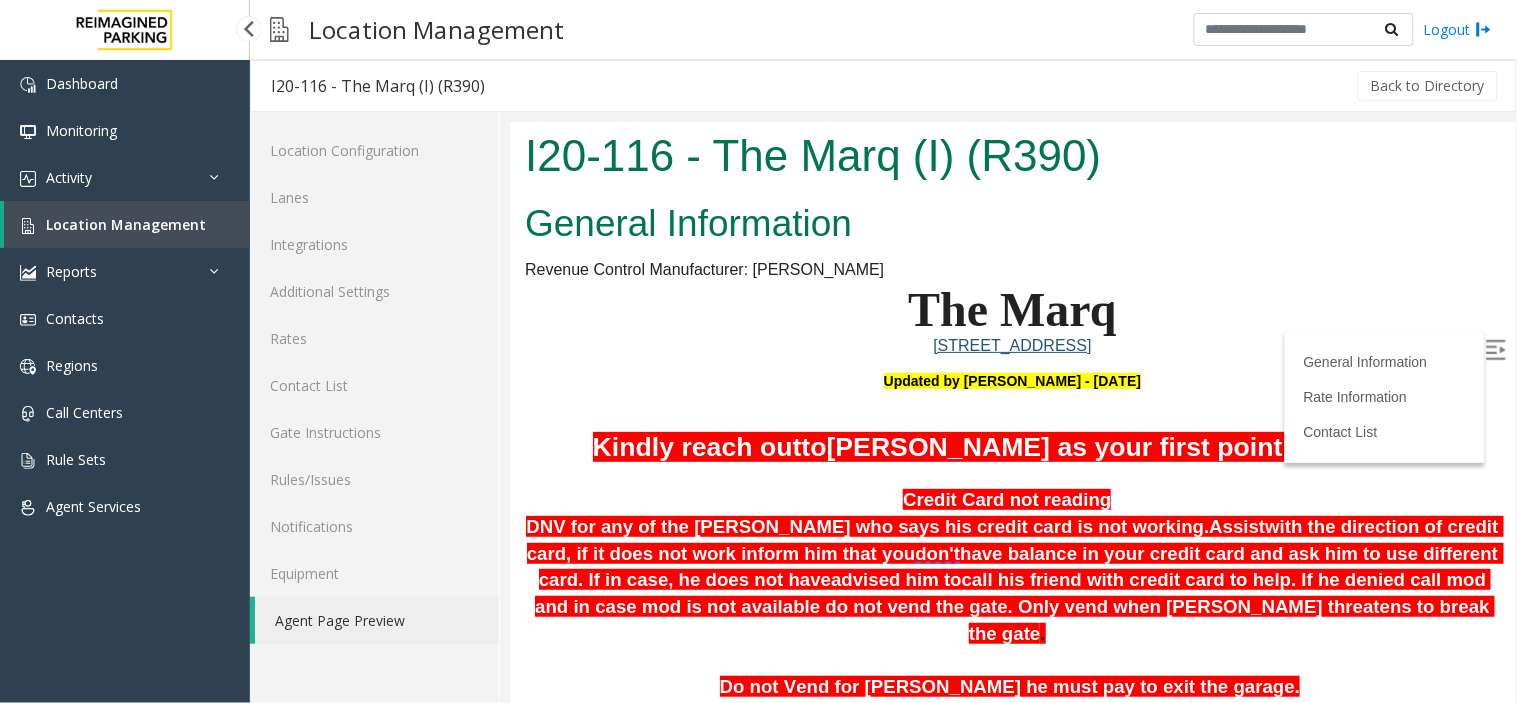 scroll, scrollTop: 333, scrollLeft: 0, axis: vertical 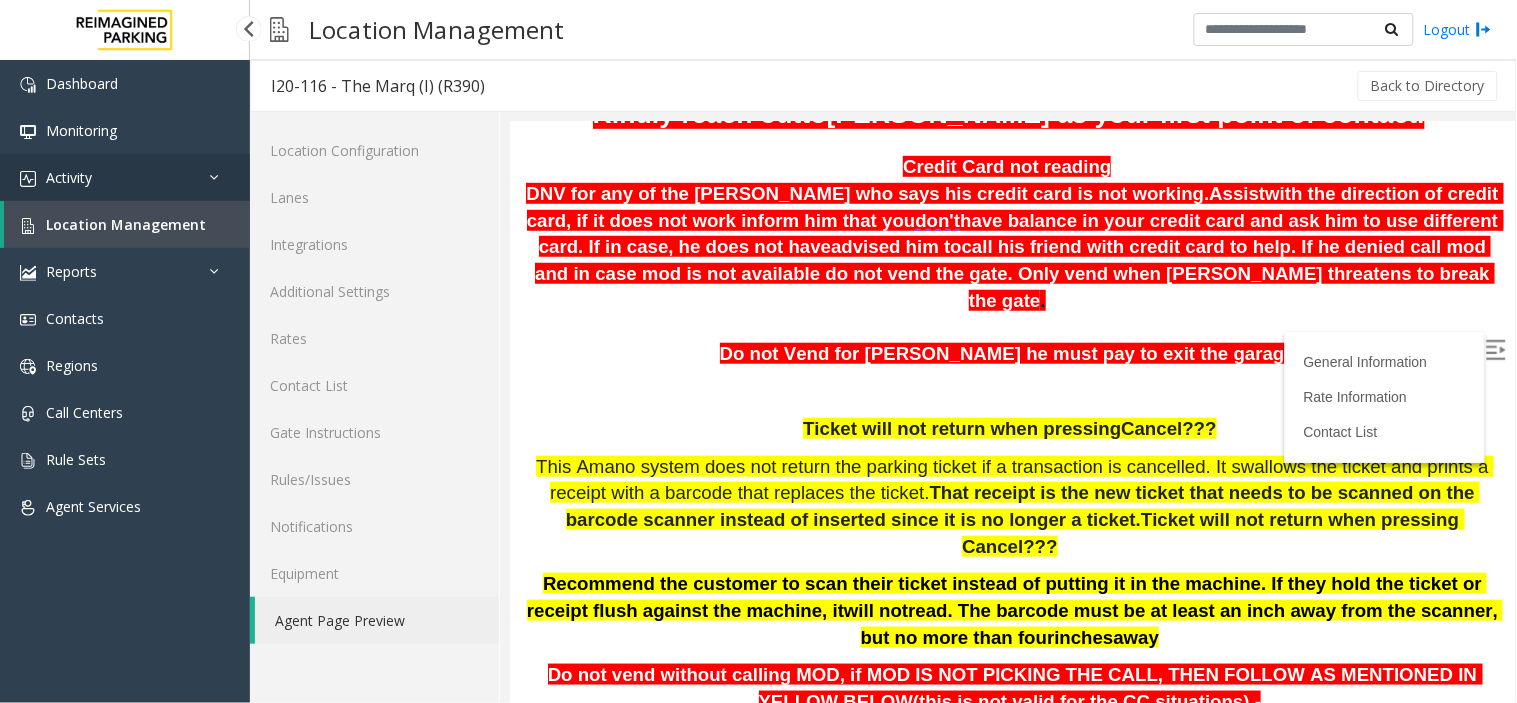 click on "Activity" at bounding box center [125, 177] 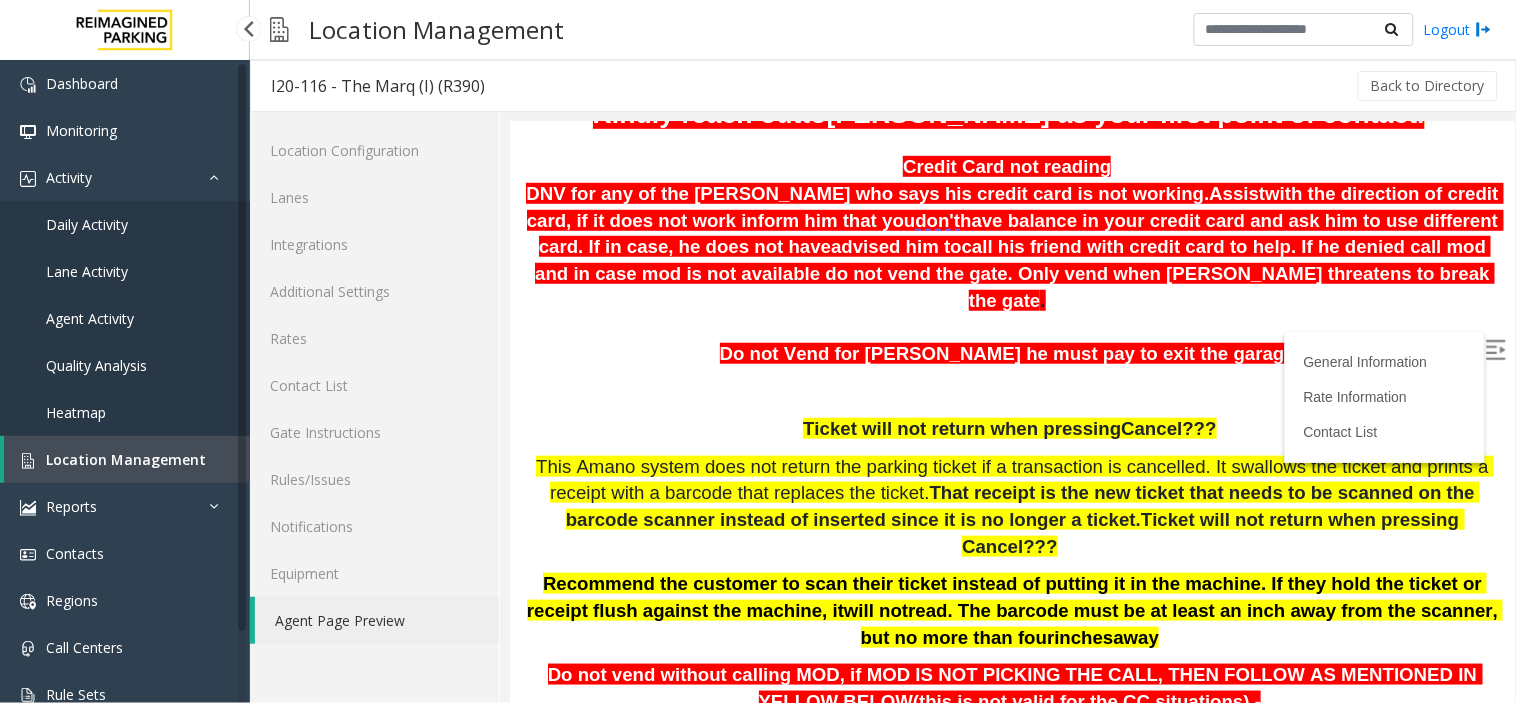 click on "Location Management" at bounding box center [126, 459] 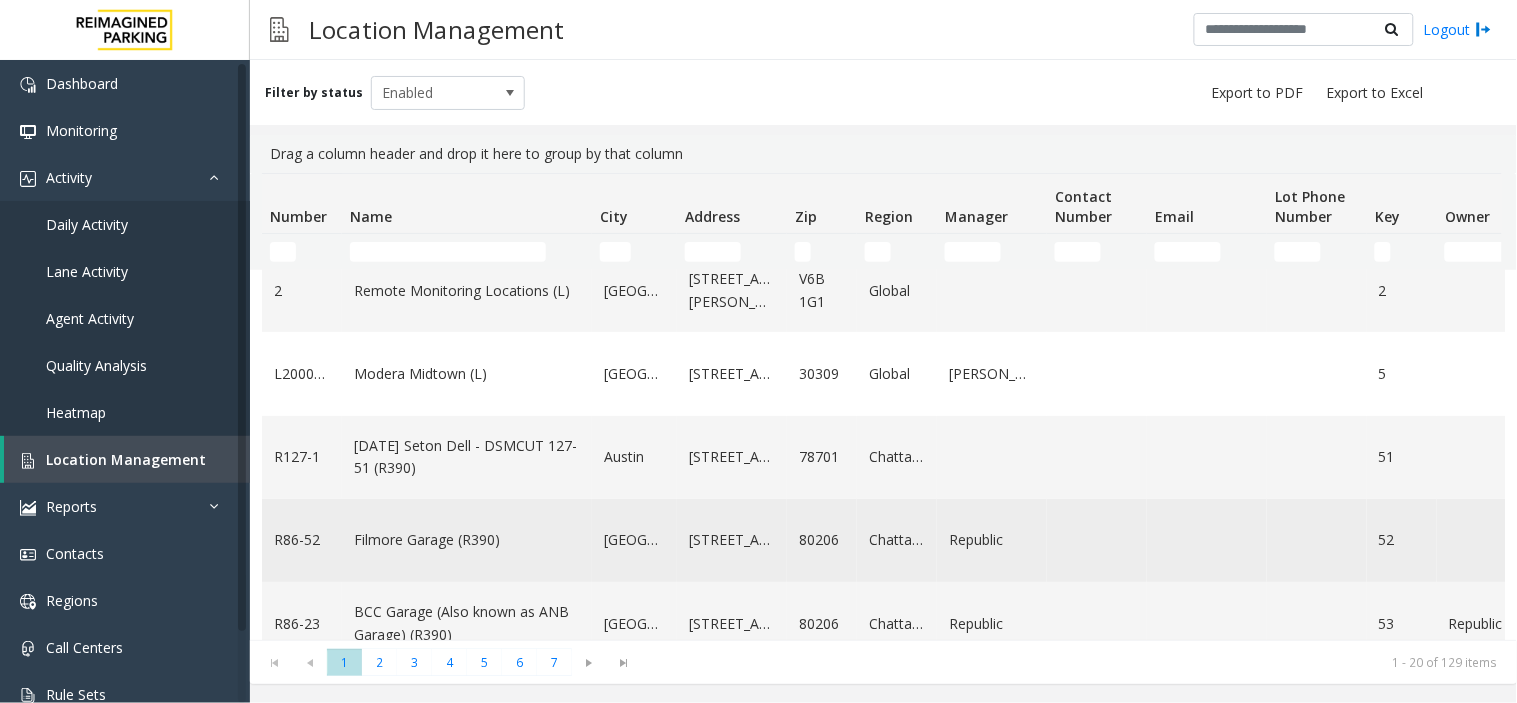 scroll, scrollTop: 111, scrollLeft: 0, axis: vertical 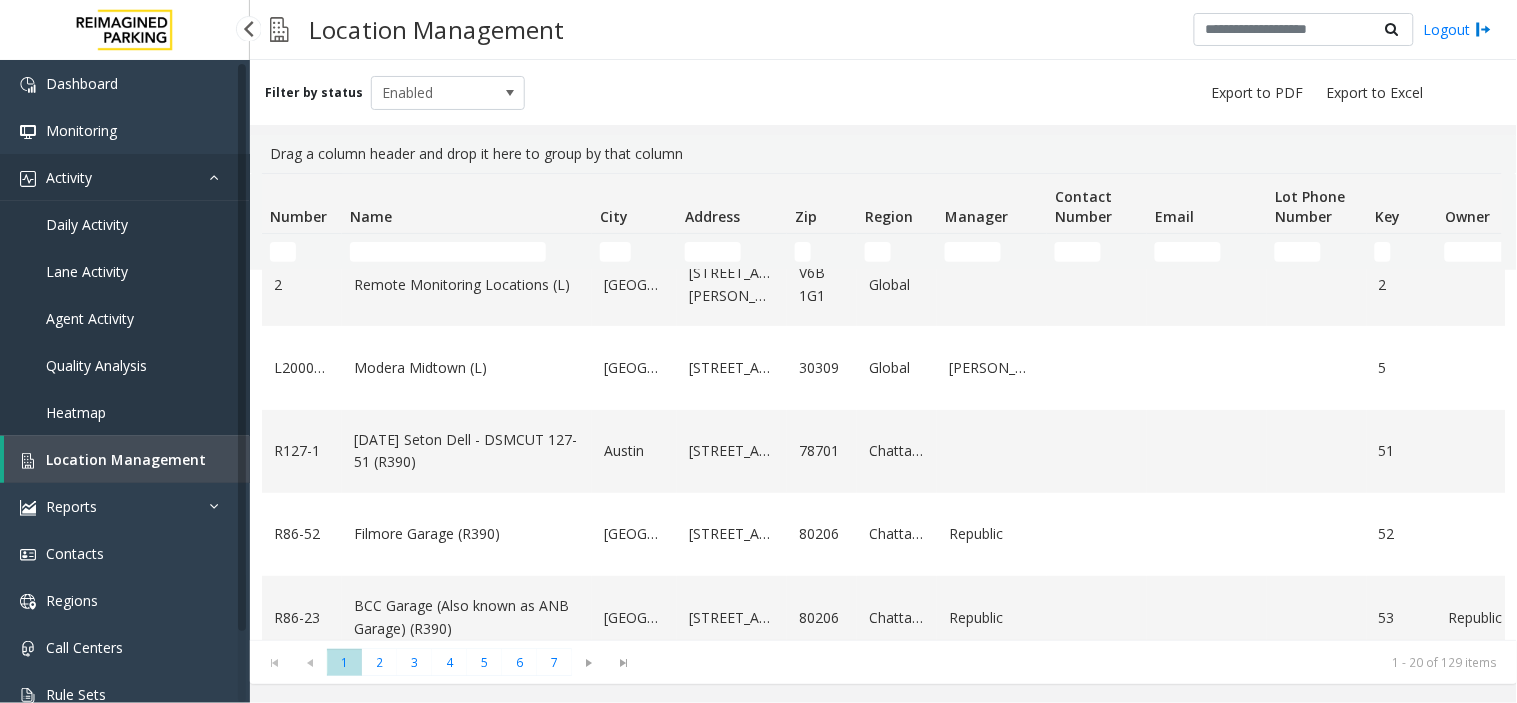 click on "Activity" at bounding box center [125, 177] 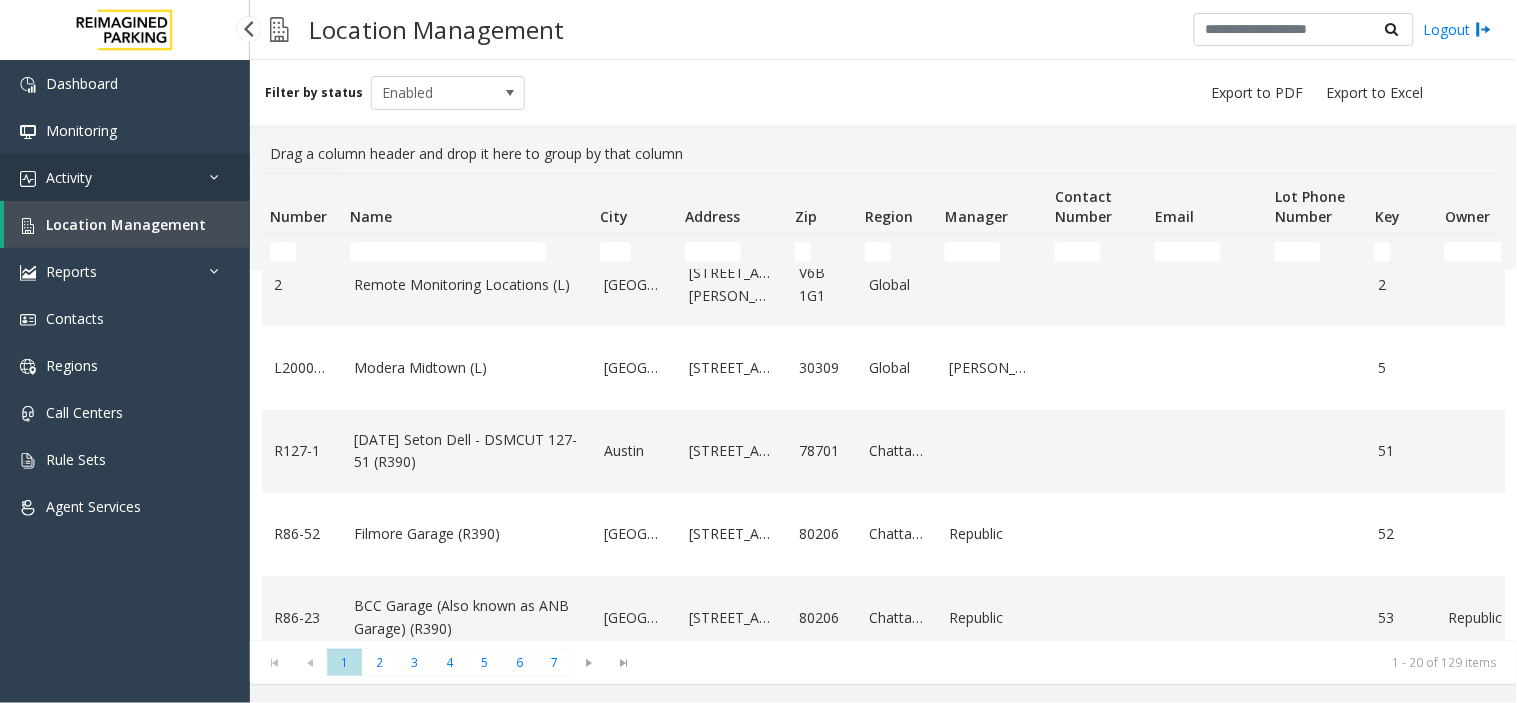 click on "Activity" at bounding box center (125, 177) 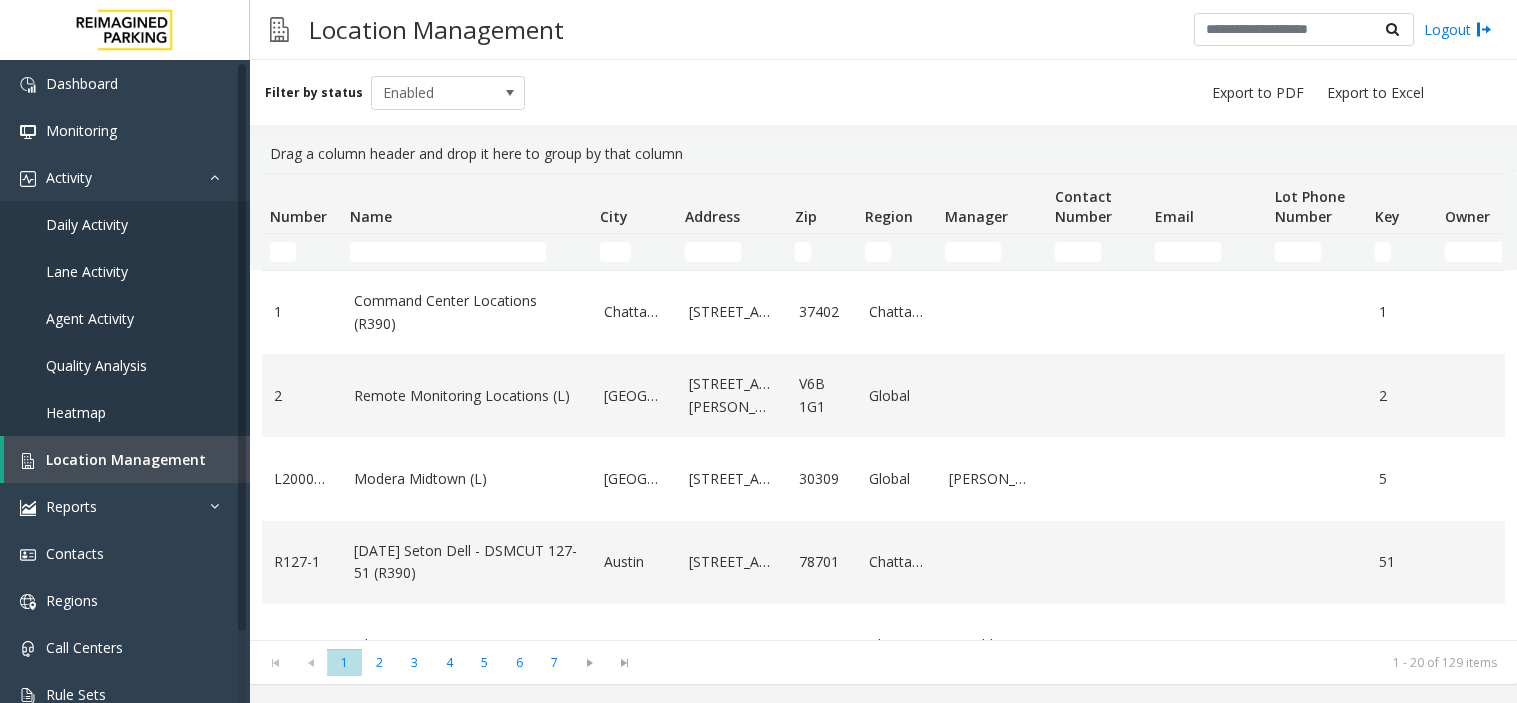 scroll, scrollTop: 0, scrollLeft: 0, axis: both 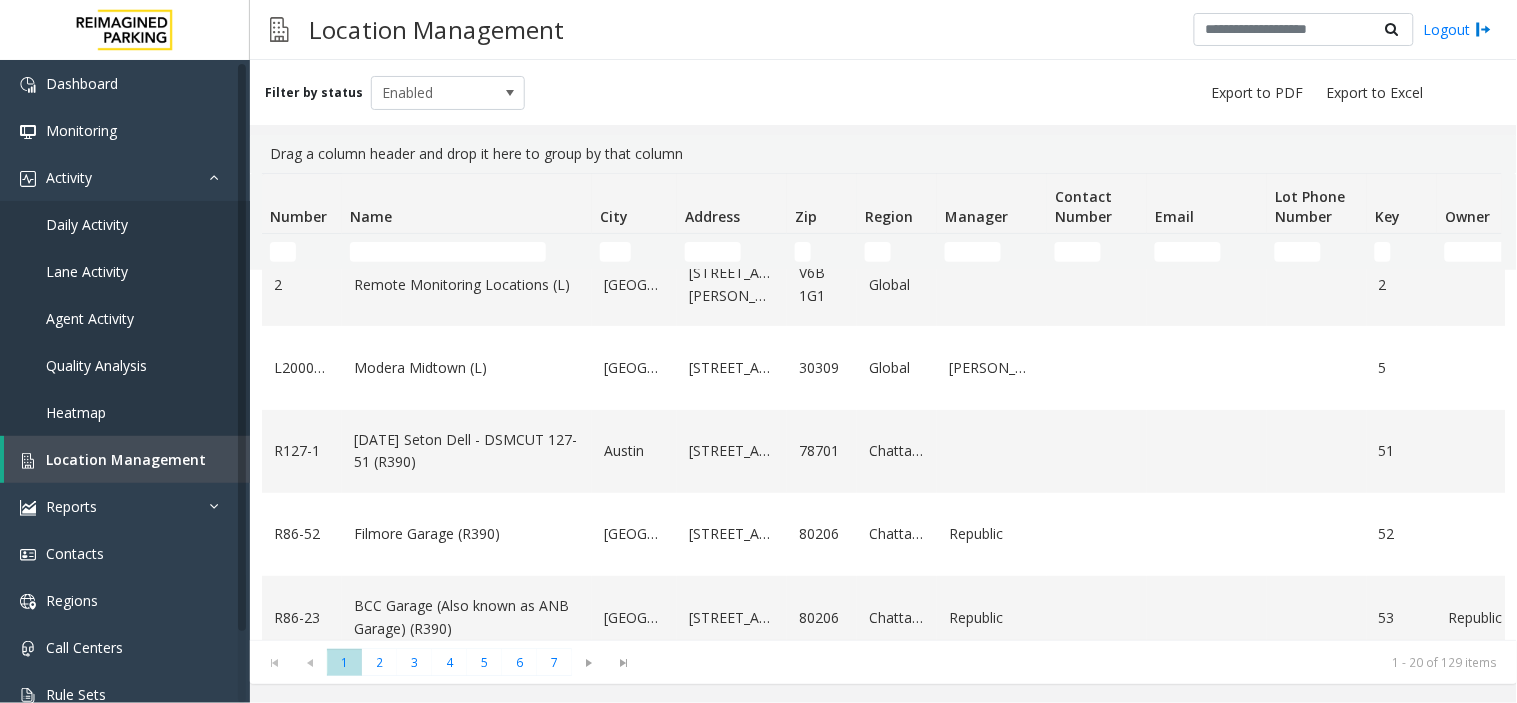 click on "Name" 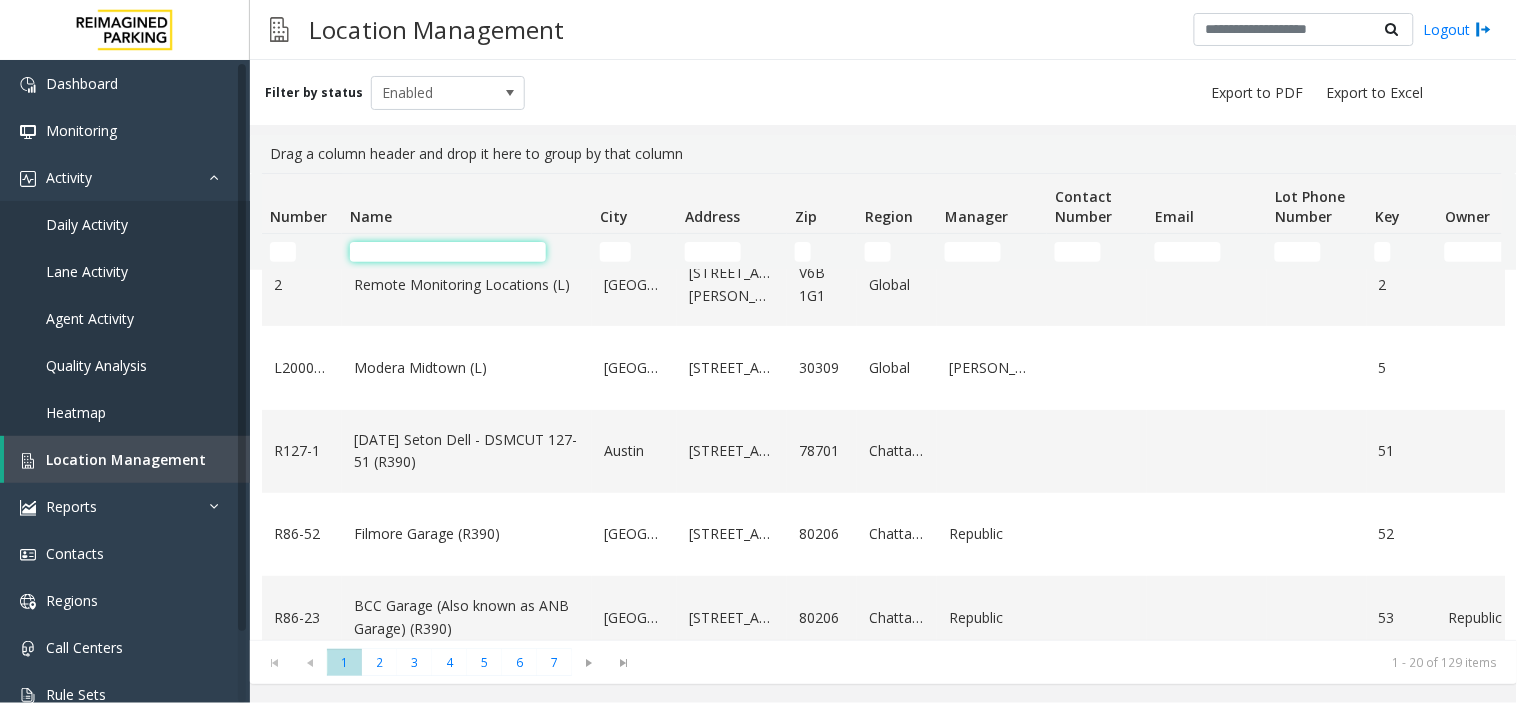 click 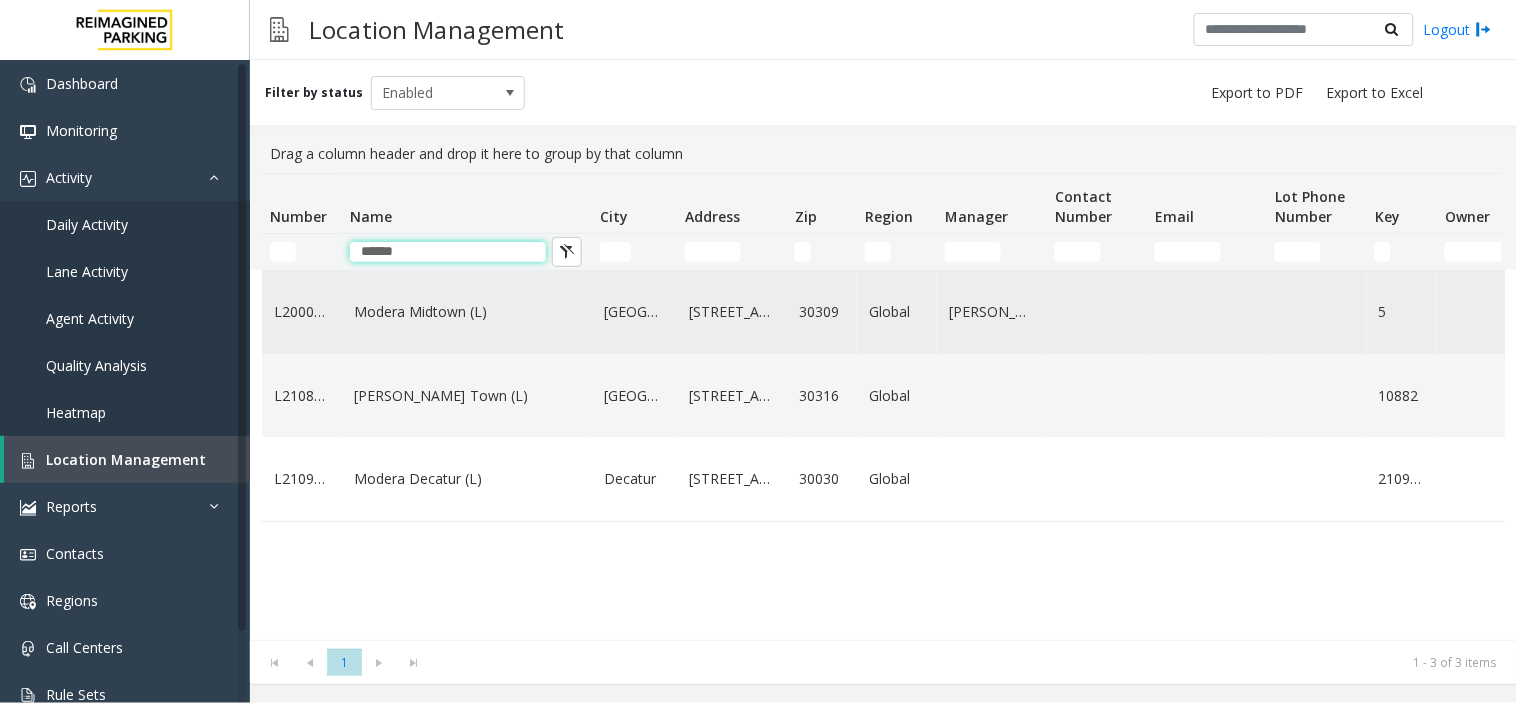 scroll, scrollTop: 0, scrollLeft: 0, axis: both 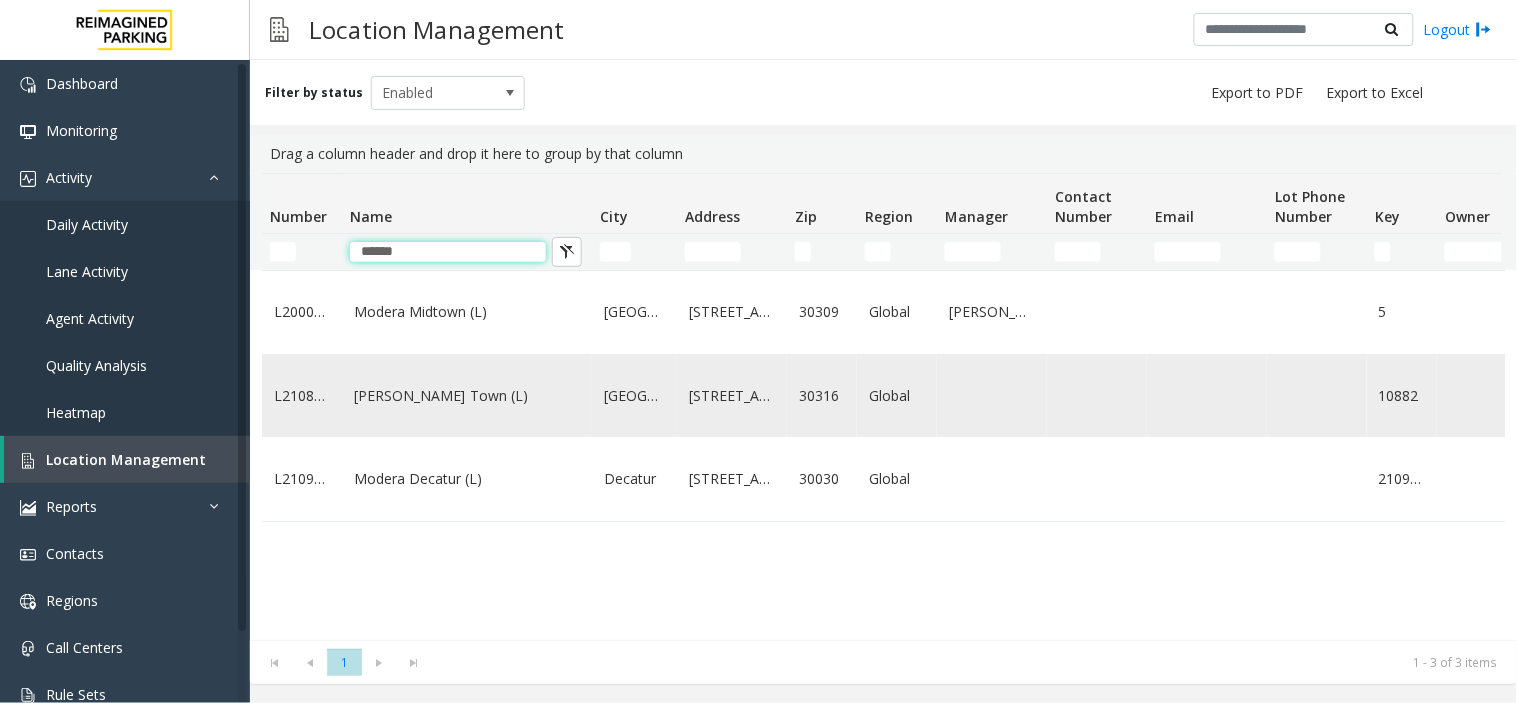 type on "******" 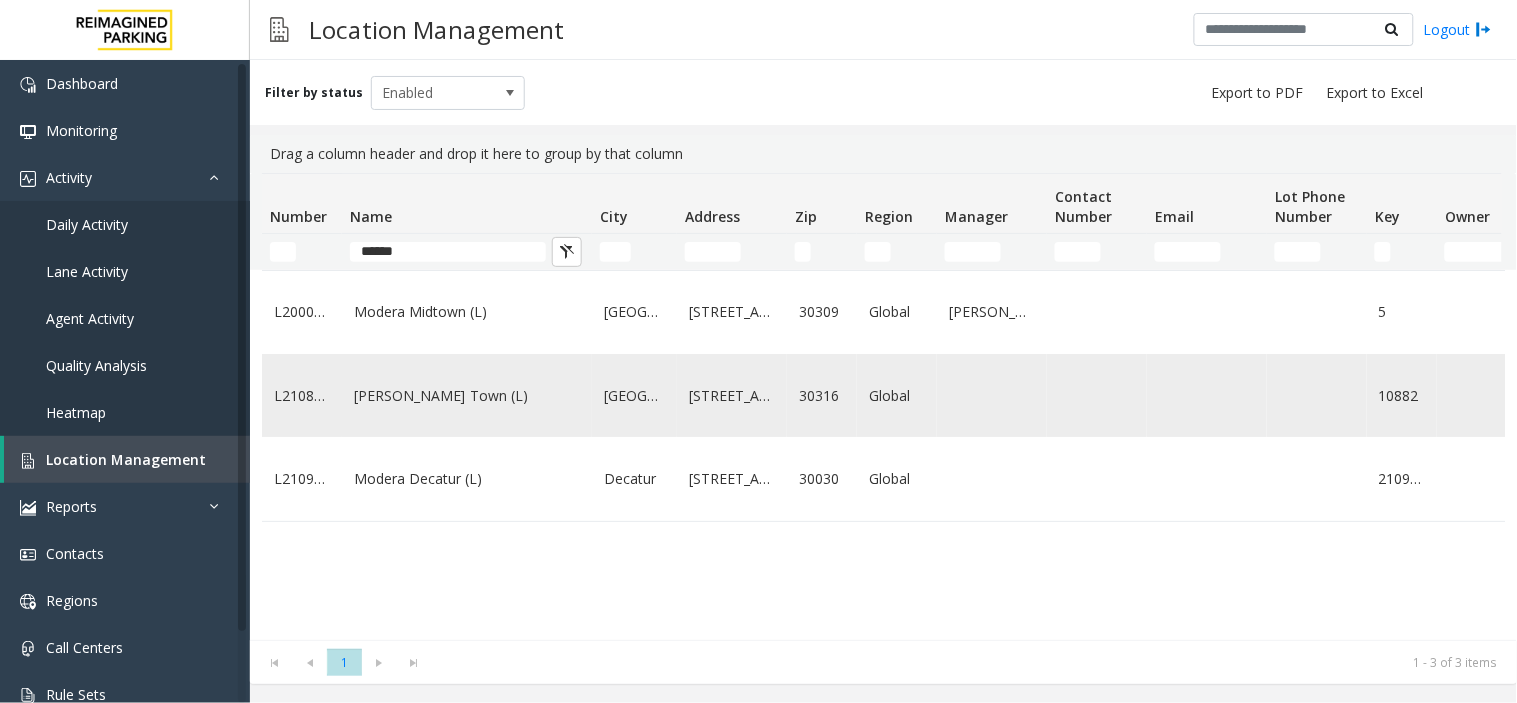 click on "[PERSON_NAME] Town (L)" 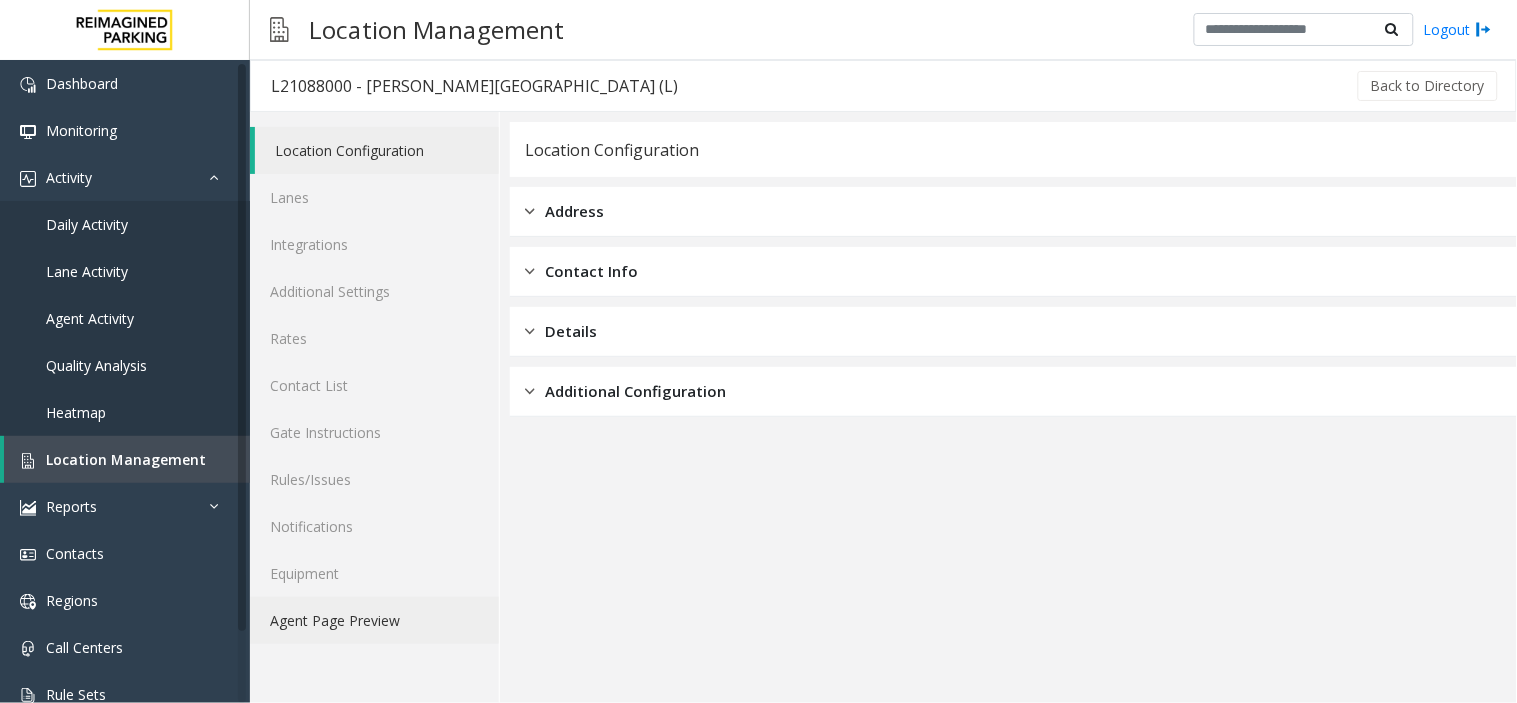 click on "Agent Page Preview" 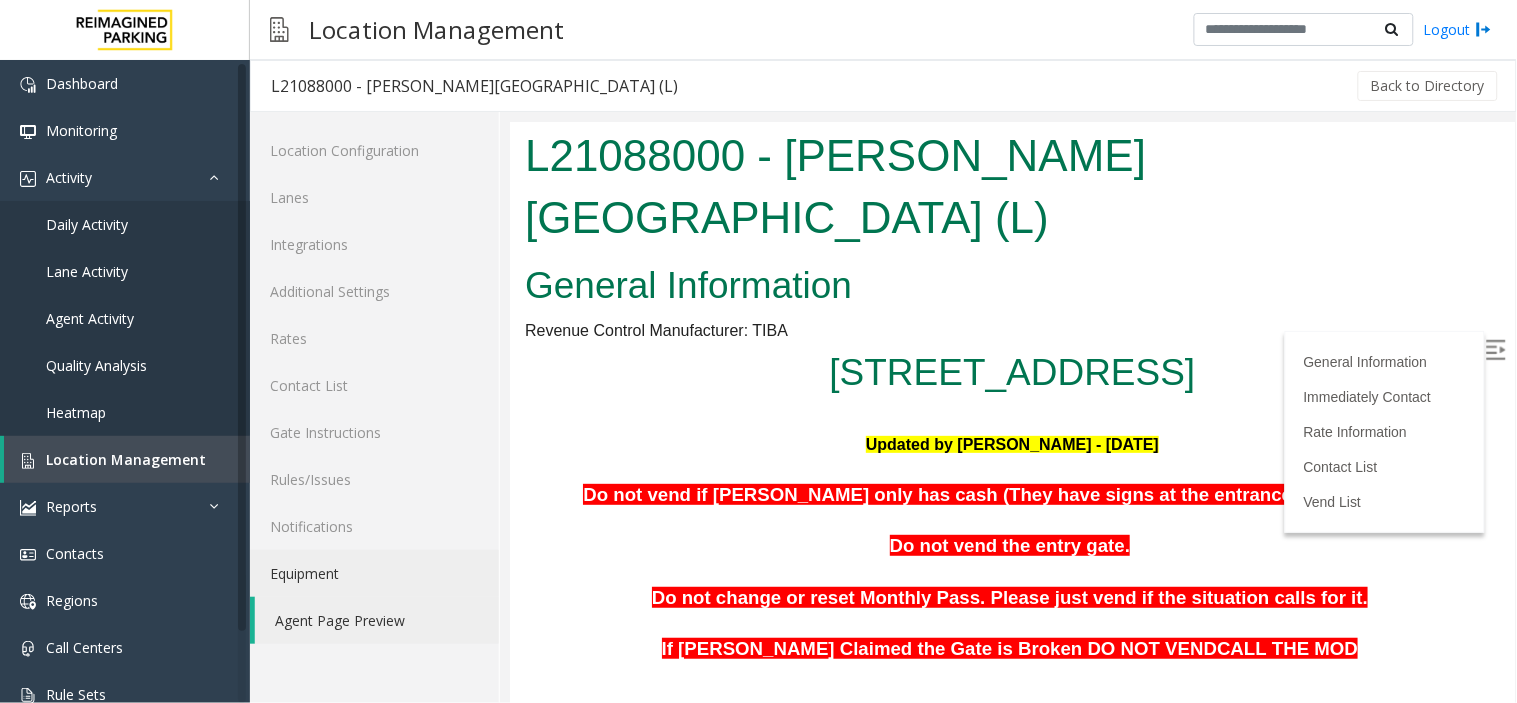 scroll, scrollTop: 111, scrollLeft: 0, axis: vertical 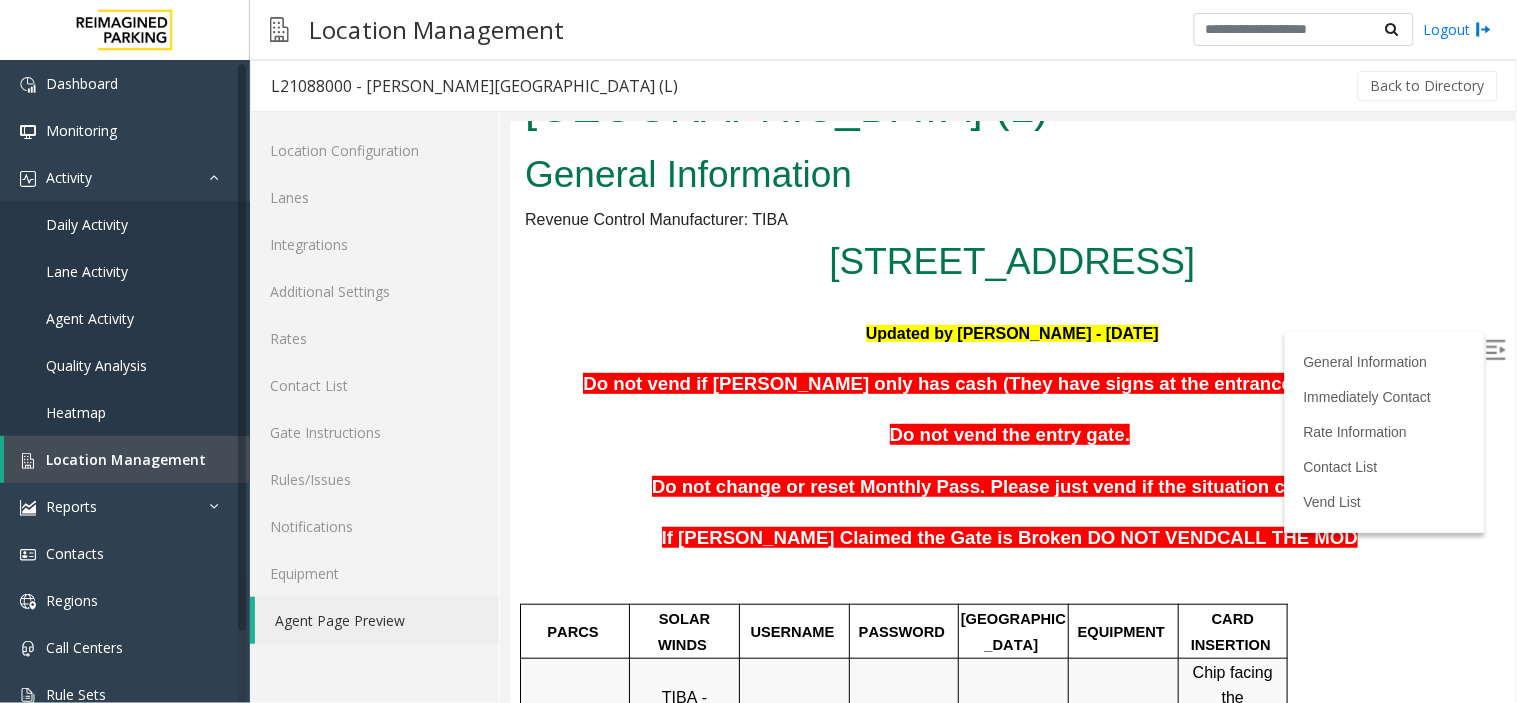 click at bounding box center [1495, 349] 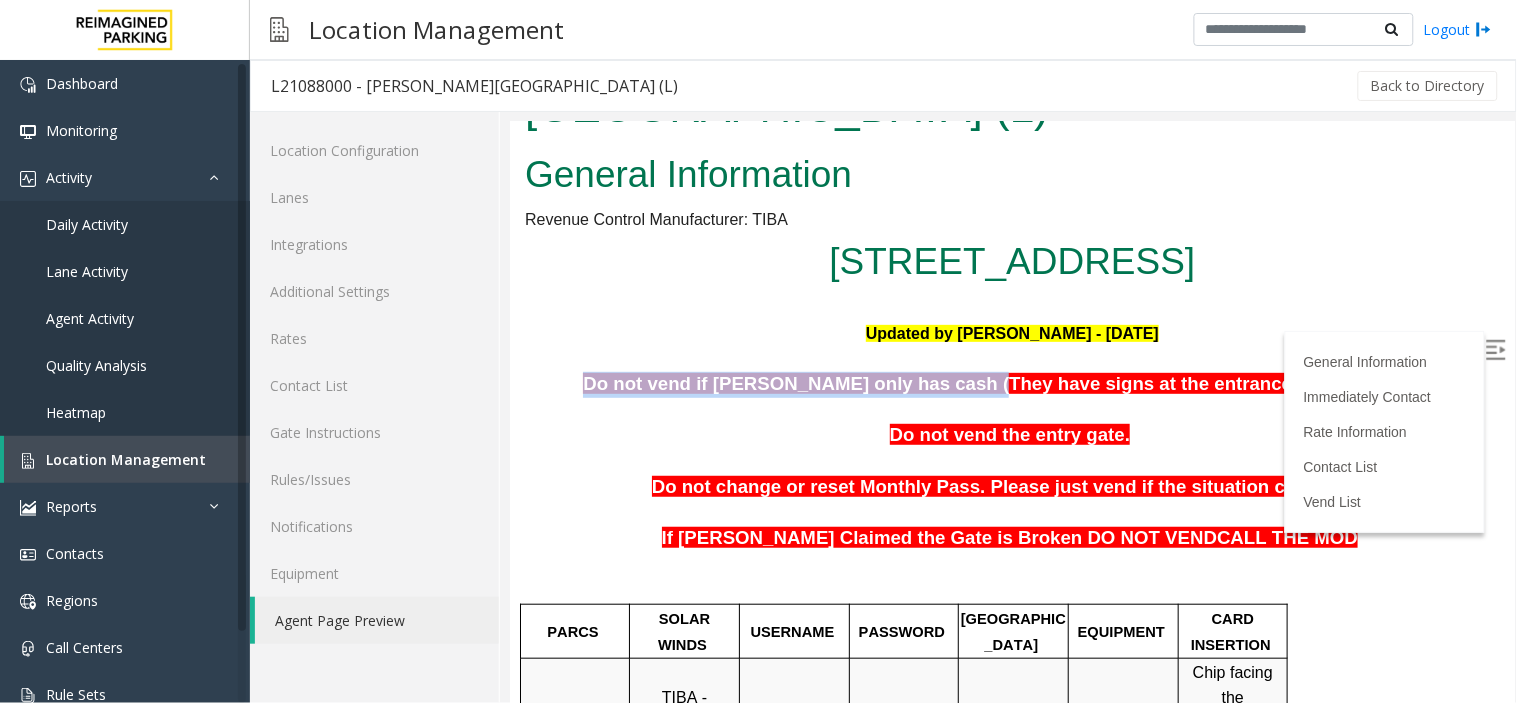 drag, startPoint x: 661, startPoint y: 315, endPoint x: 1010, endPoint y: 319, distance: 349.02292 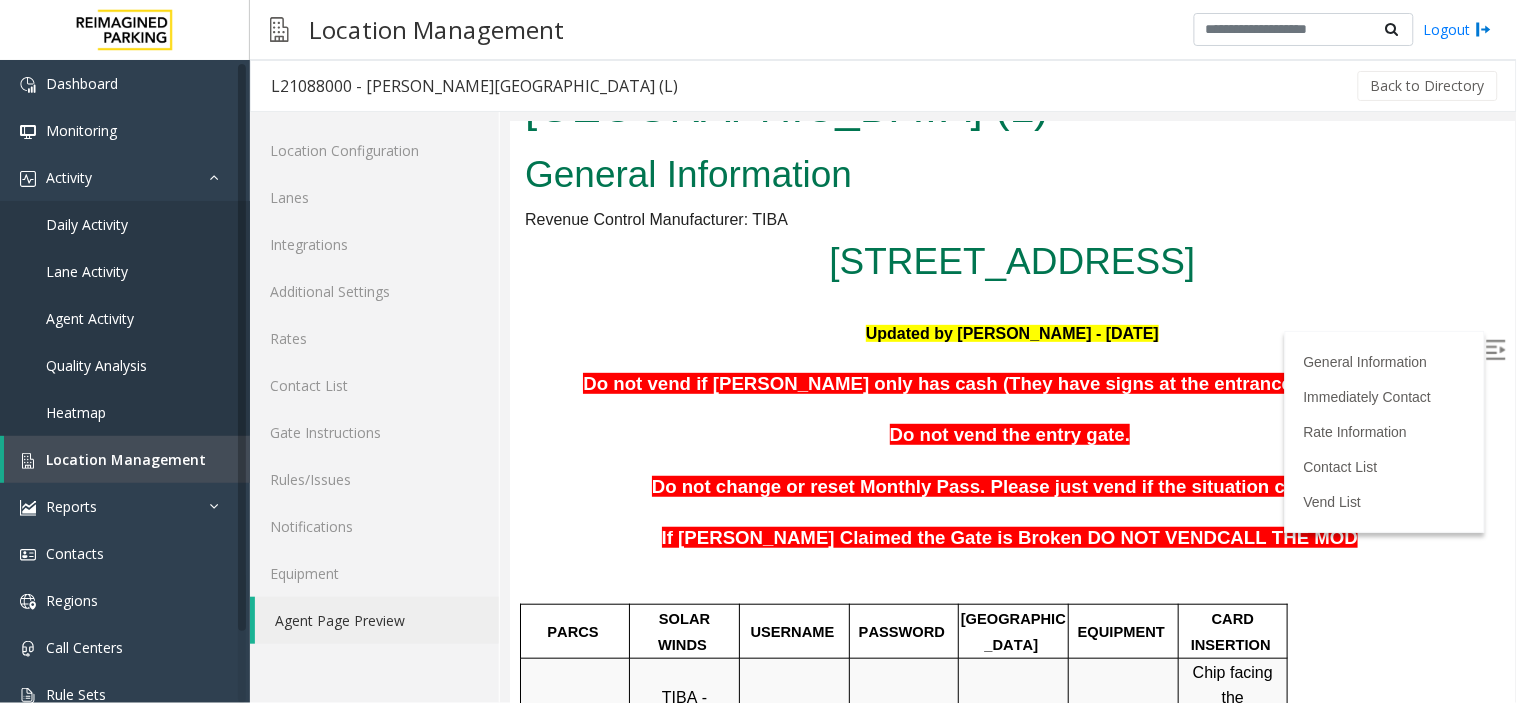 click at bounding box center (1011, 410) 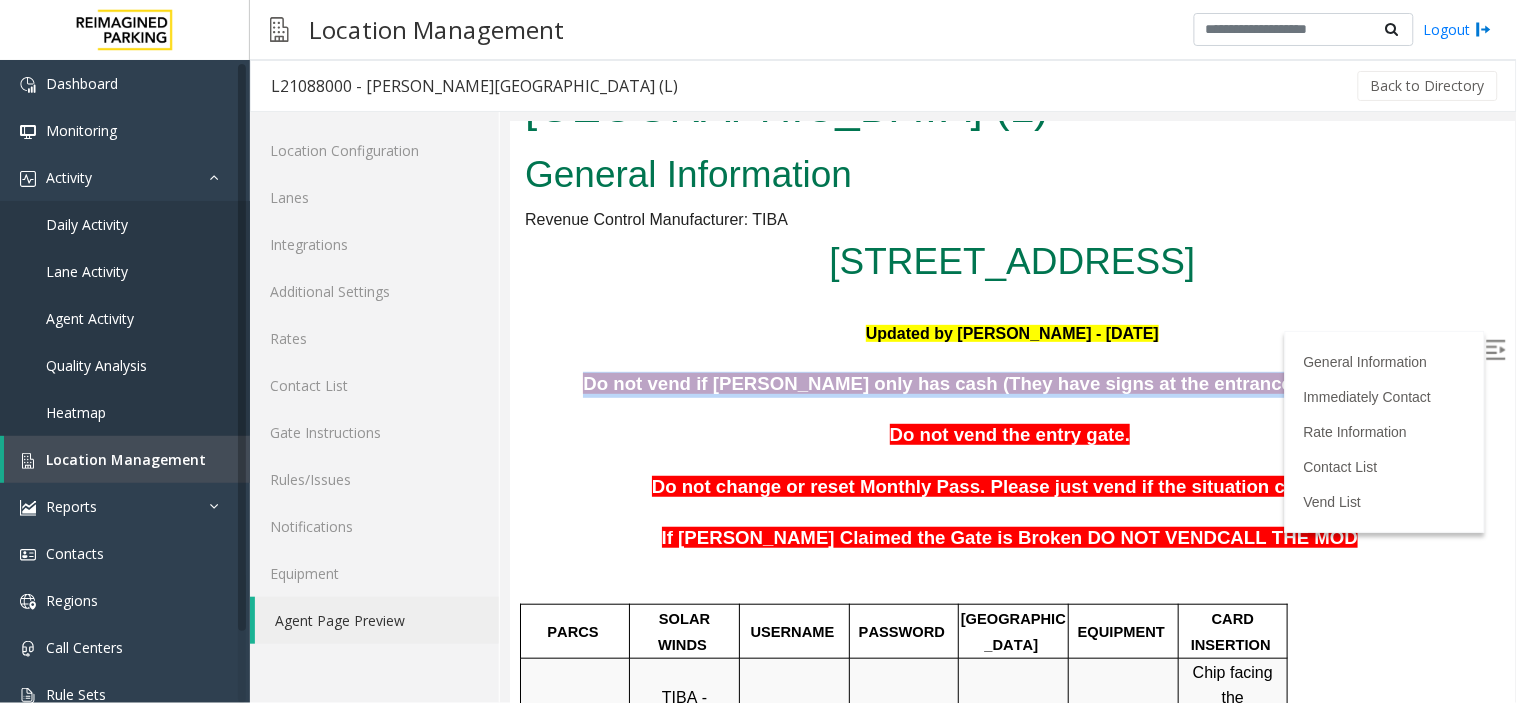 drag, startPoint x: 664, startPoint y: 318, endPoint x: 1283, endPoint y: 322, distance: 619.01294 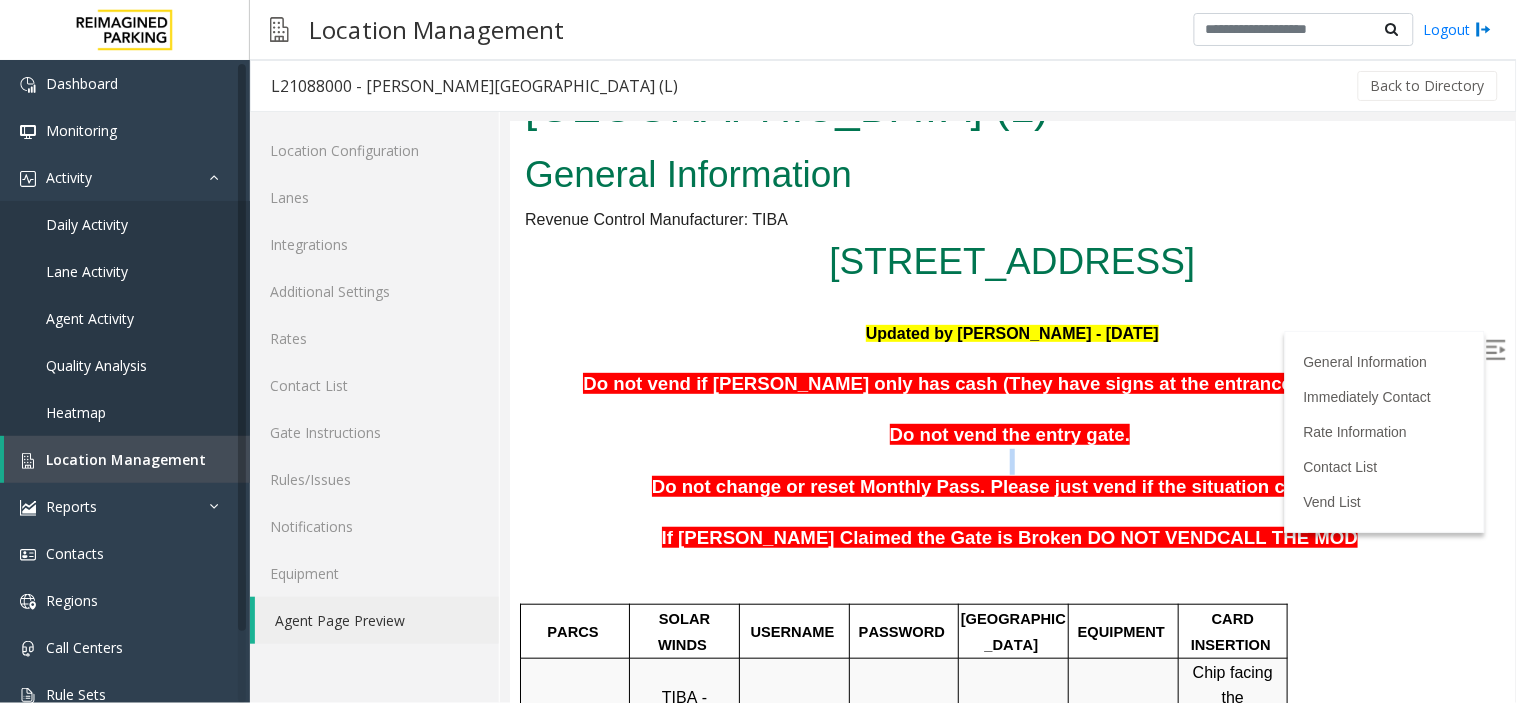 drag, startPoint x: 926, startPoint y: 394, endPoint x: 1089, endPoint y: 393, distance: 163.00307 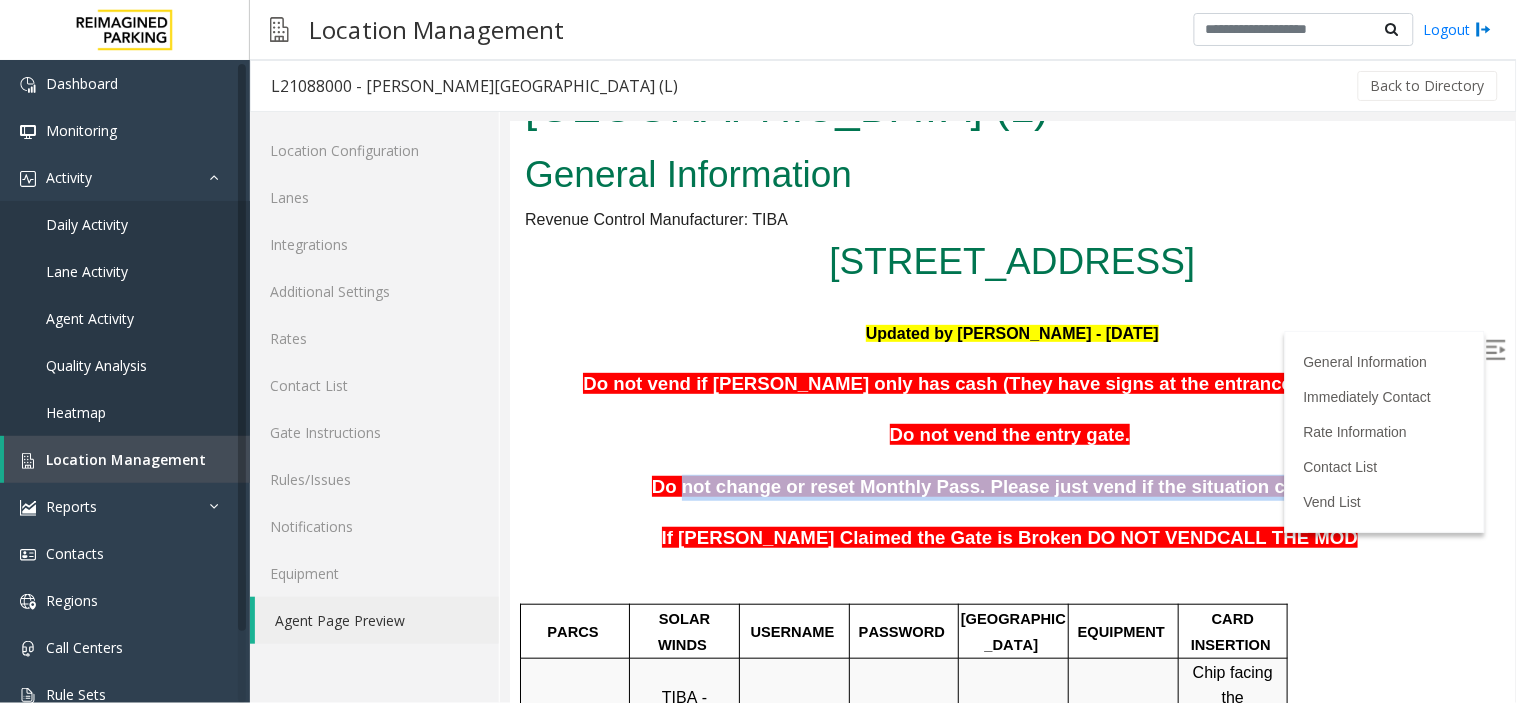 drag, startPoint x: 836, startPoint y: 427, endPoint x: 1359, endPoint y: 427, distance: 523 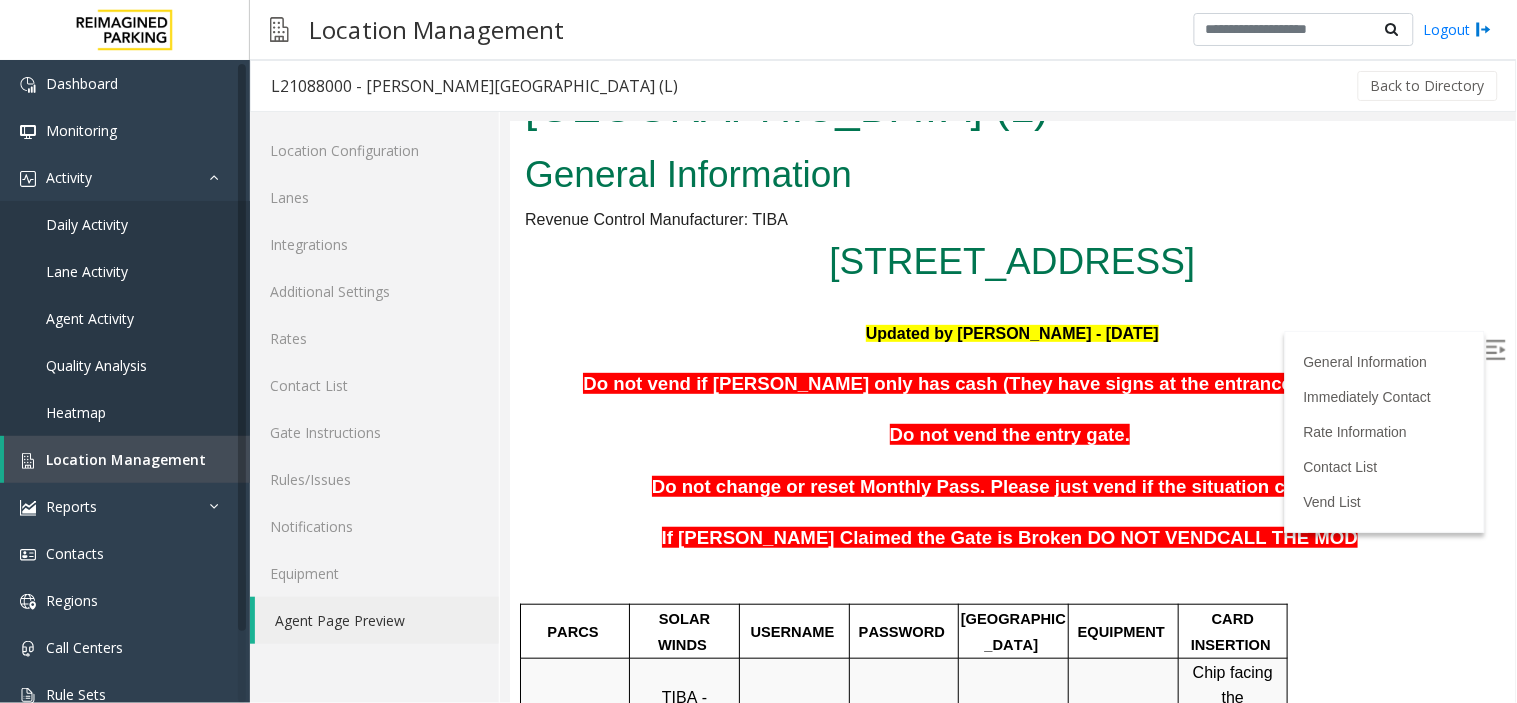 click at bounding box center (1011, 512) 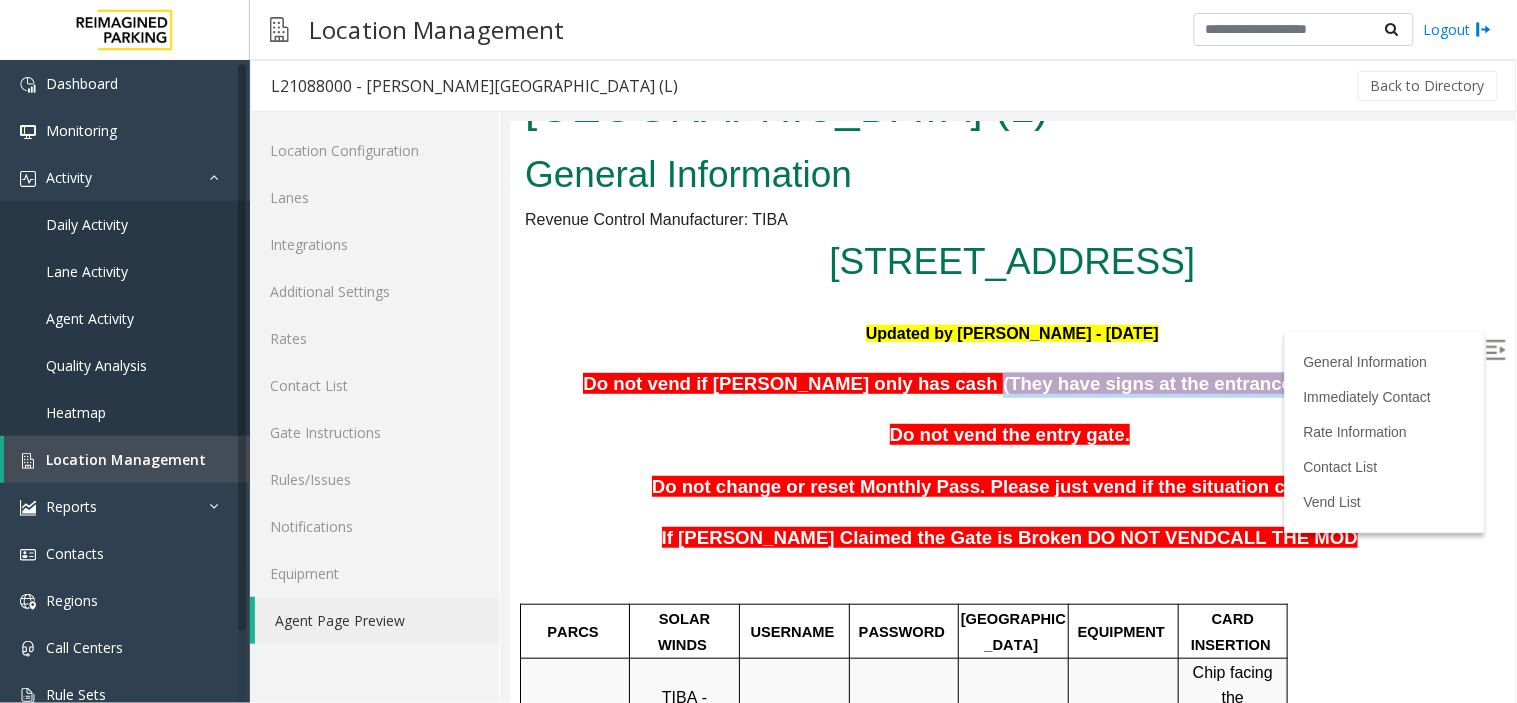 drag, startPoint x: 1001, startPoint y: 319, endPoint x: 1351, endPoint y: 325, distance: 350.05142 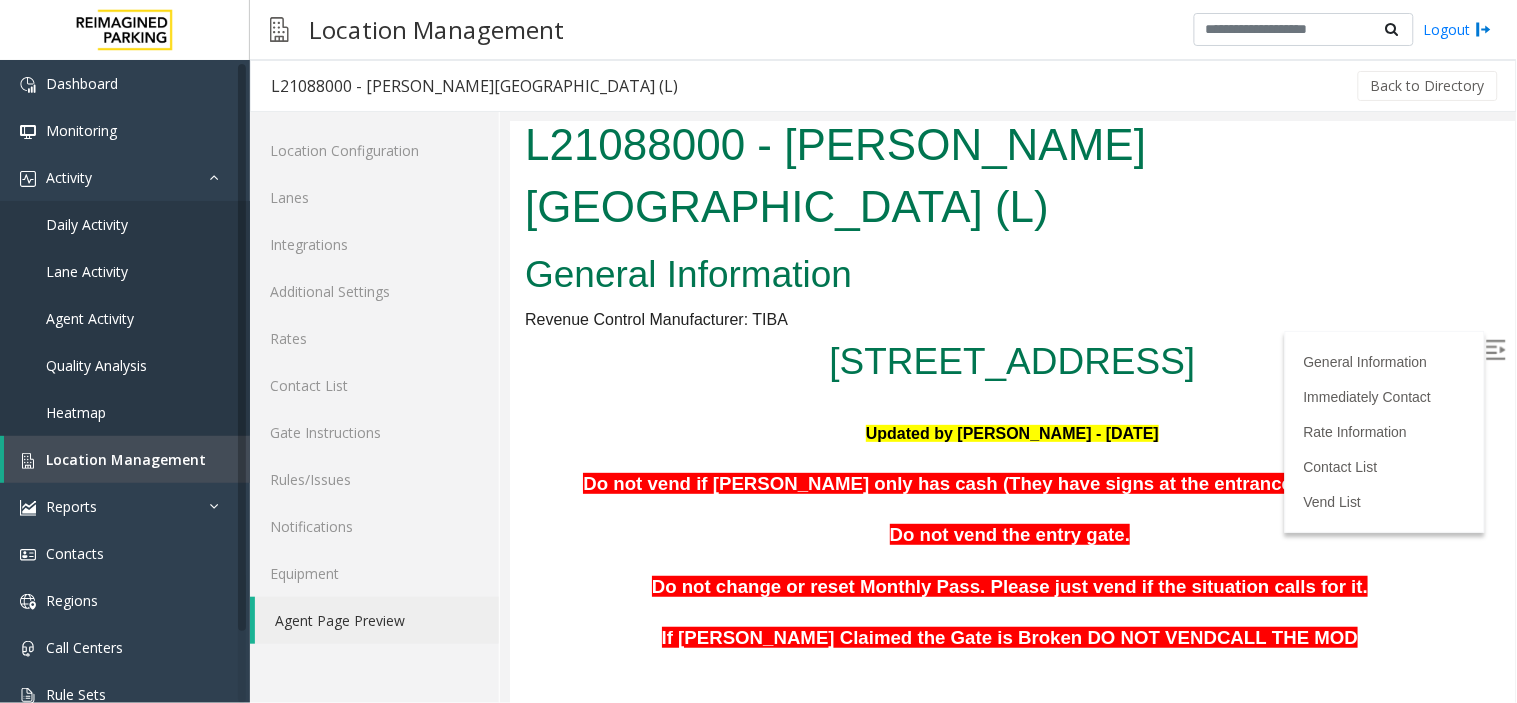 scroll, scrollTop: 0, scrollLeft: 0, axis: both 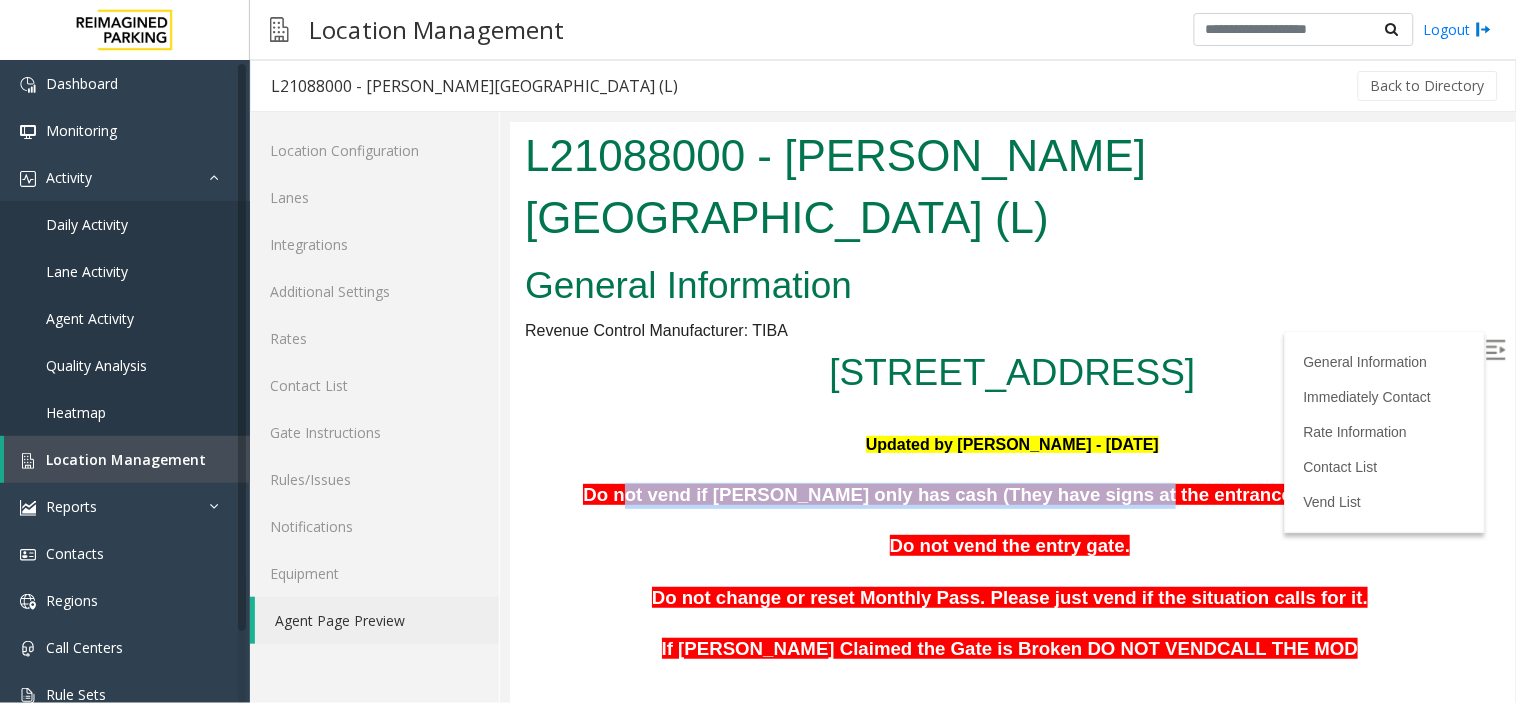 drag, startPoint x: 703, startPoint y: 443, endPoint x: 1151, endPoint y: 441, distance: 448.00446 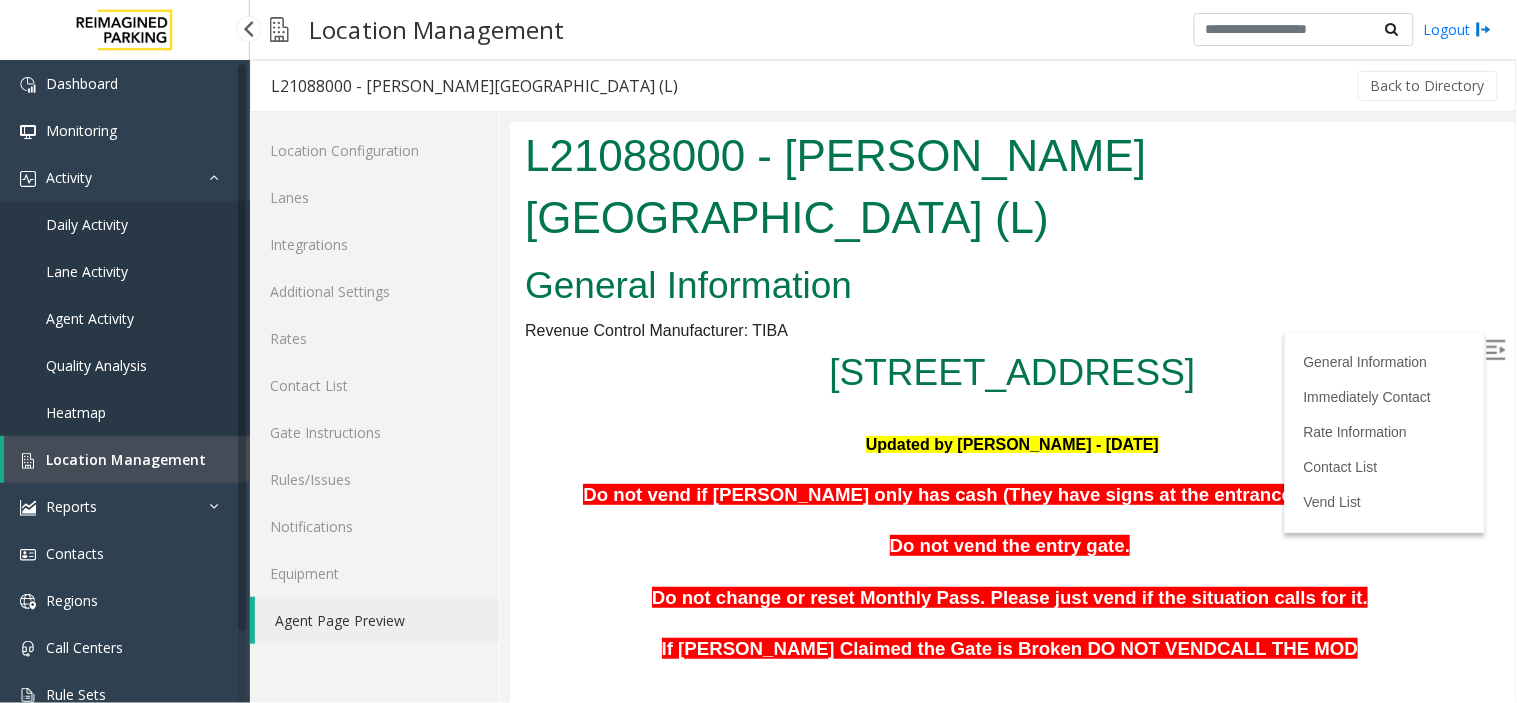 click on "Location Management" at bounding box center [126, 459] 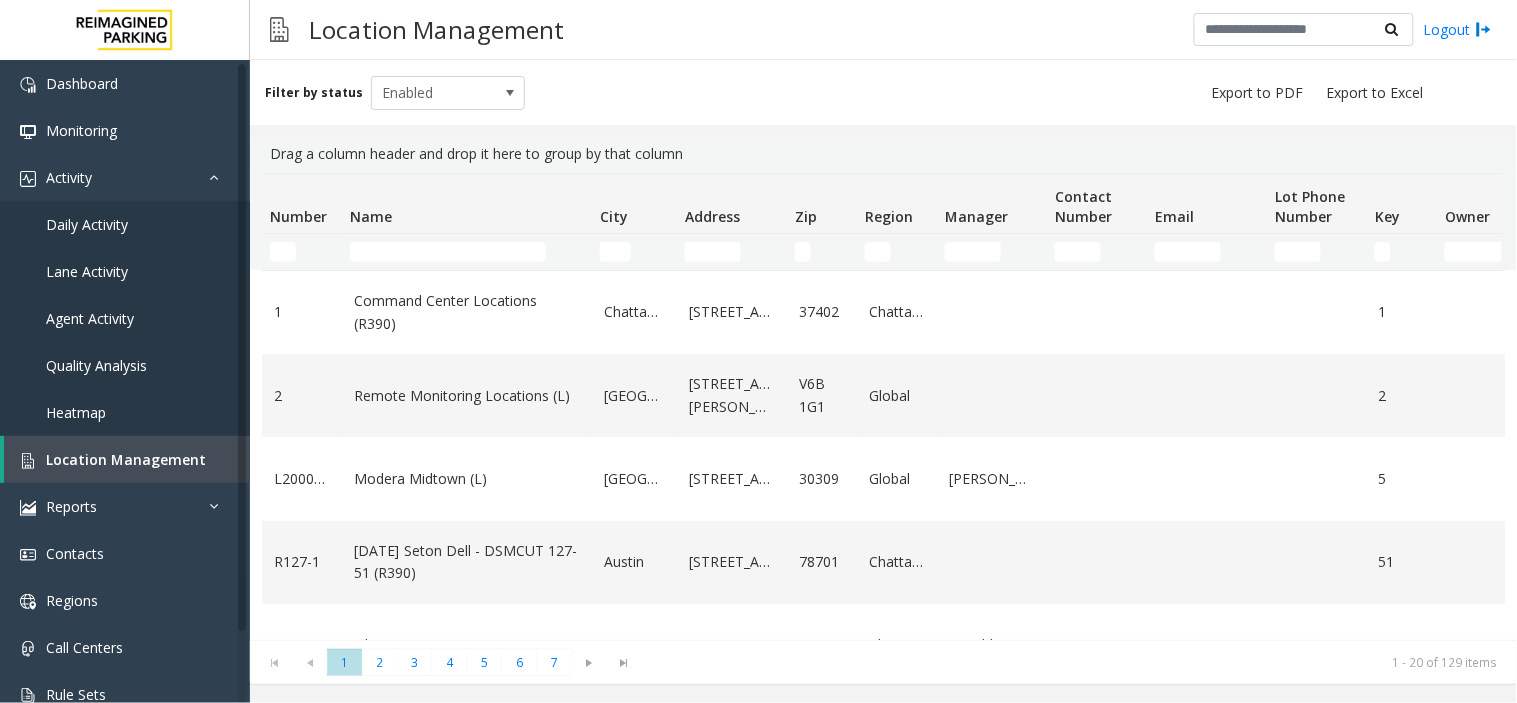 click 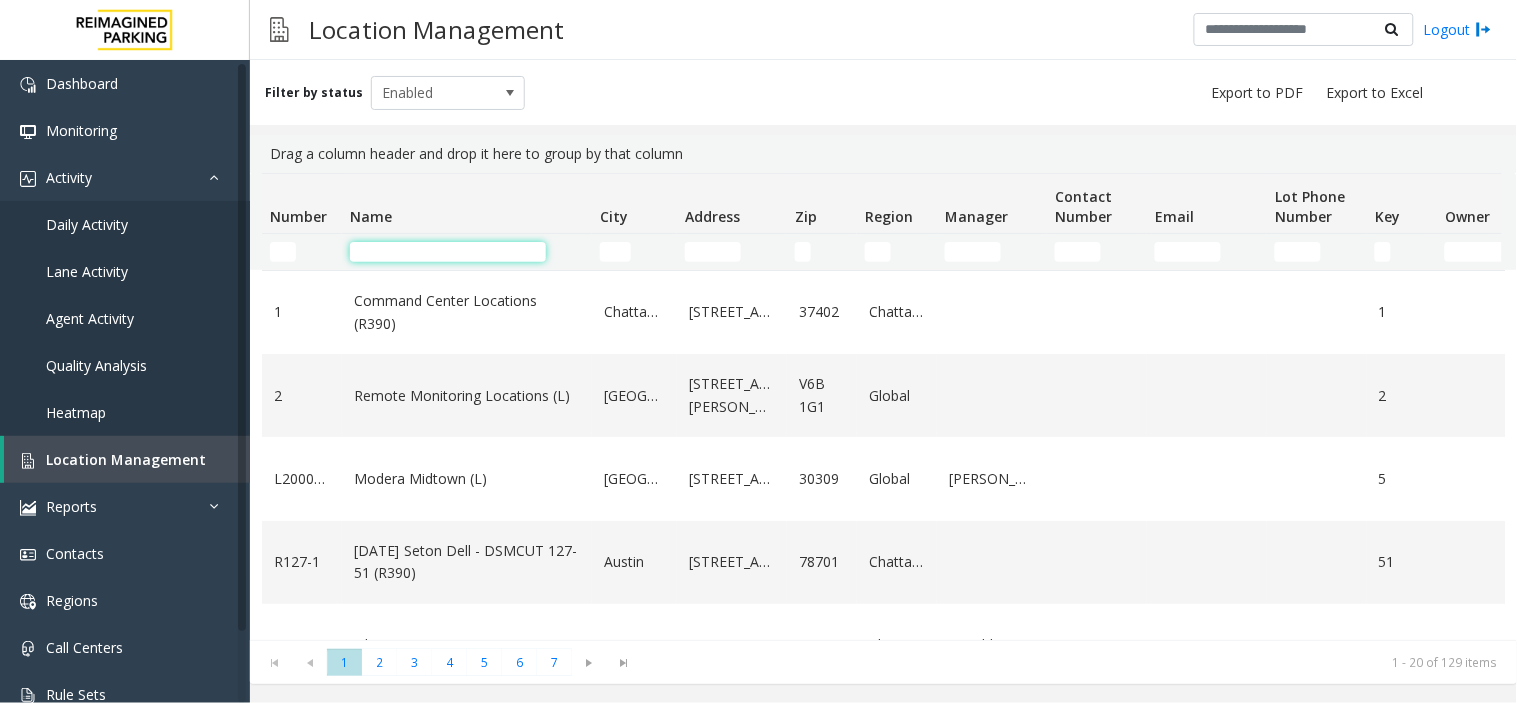 click 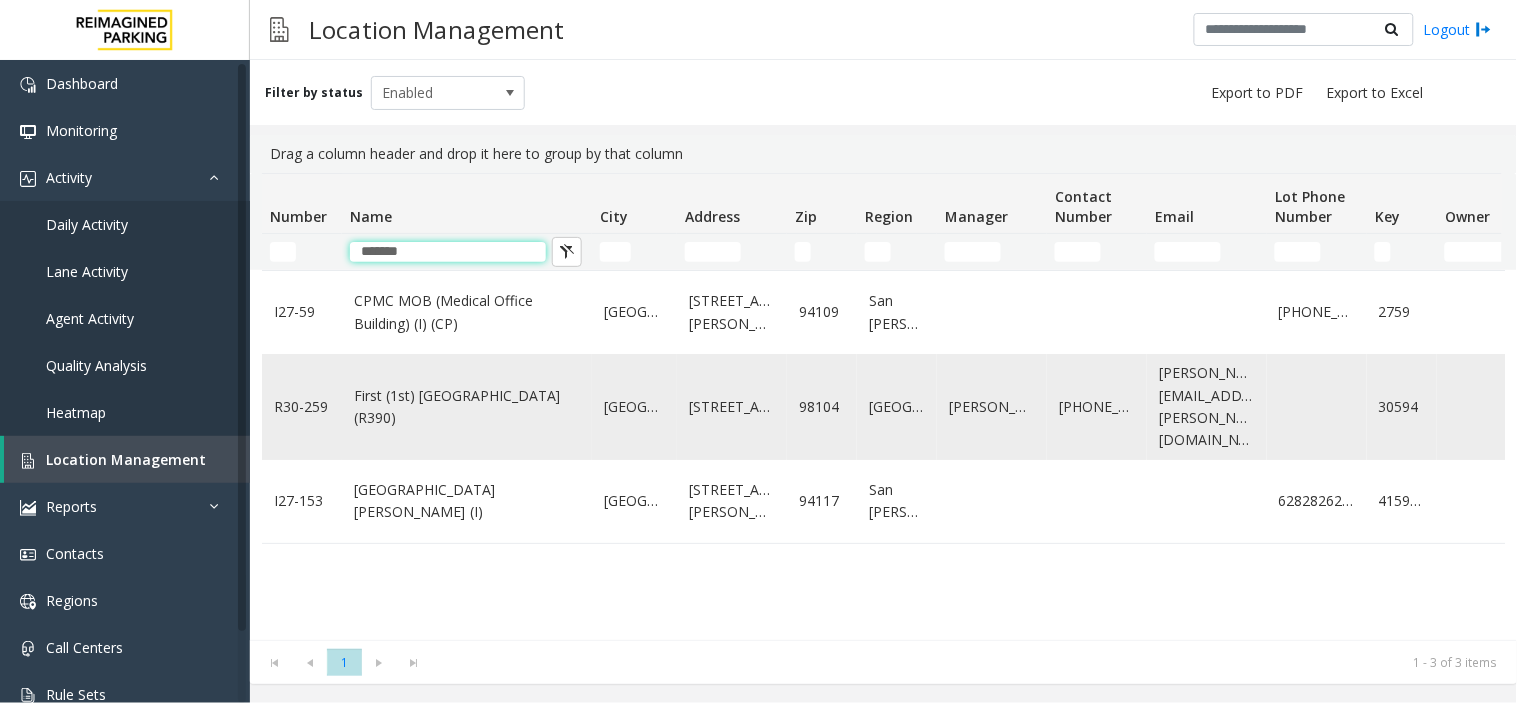 type on "*******" 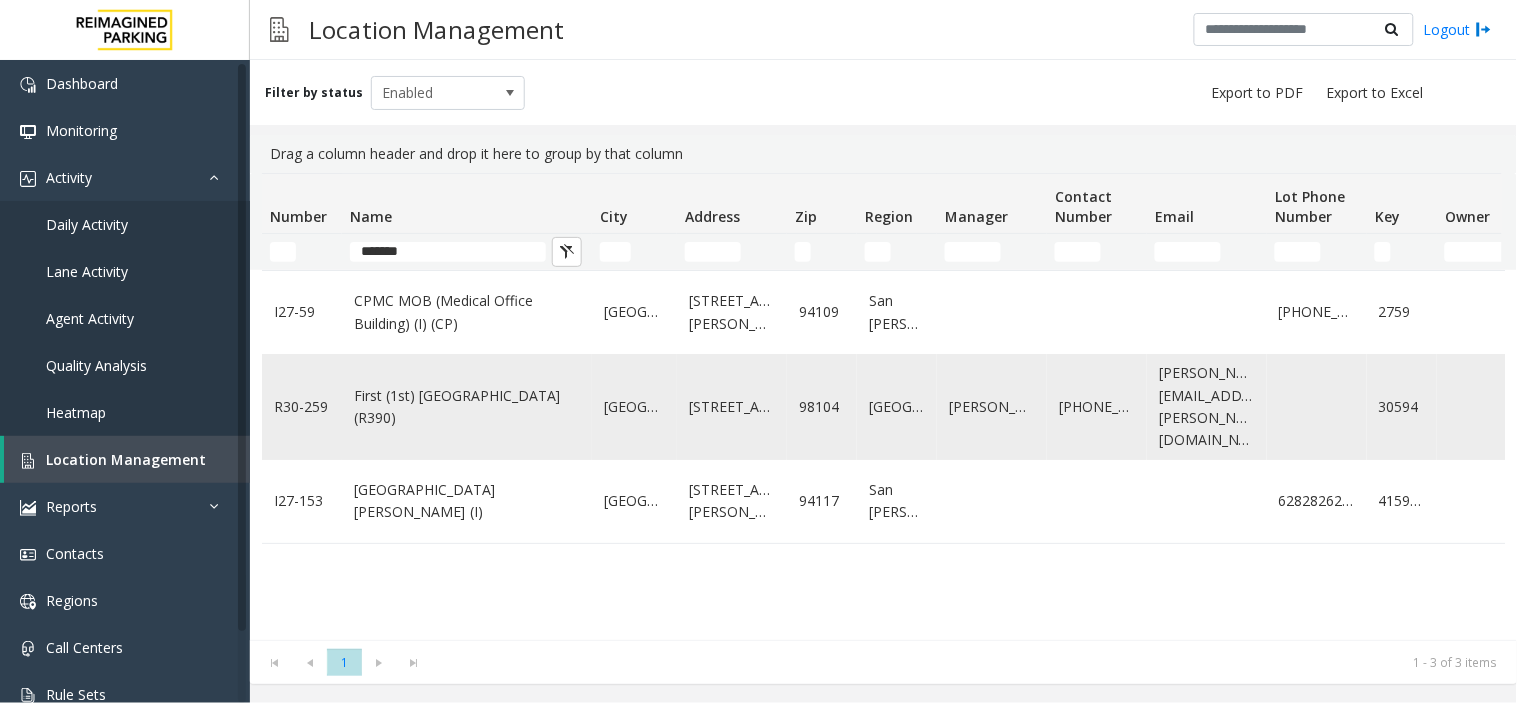 drag, startPoint x: 397, startPoint y: 374, endPoint x: 848, endPoint y: 401, distance: 451.8075 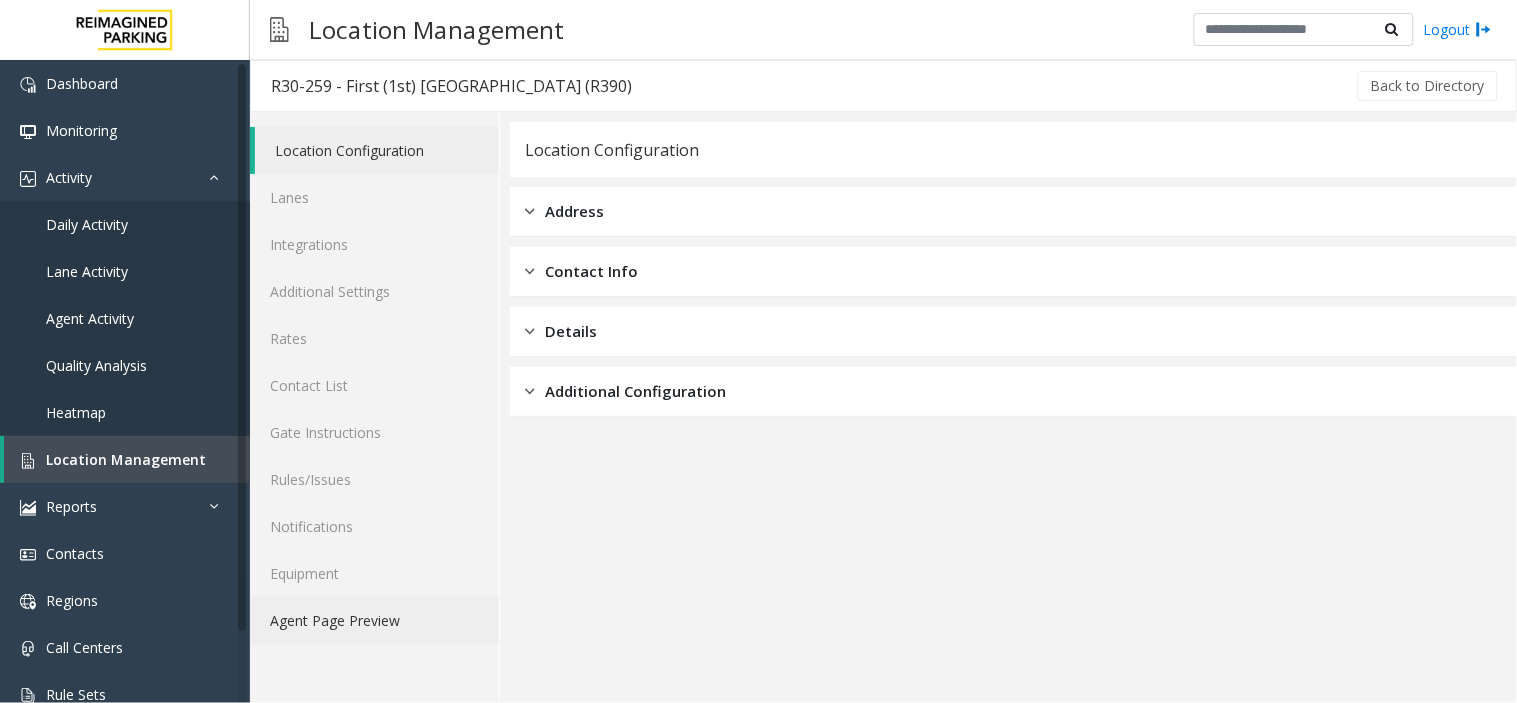 click on "Agent Page Preview" 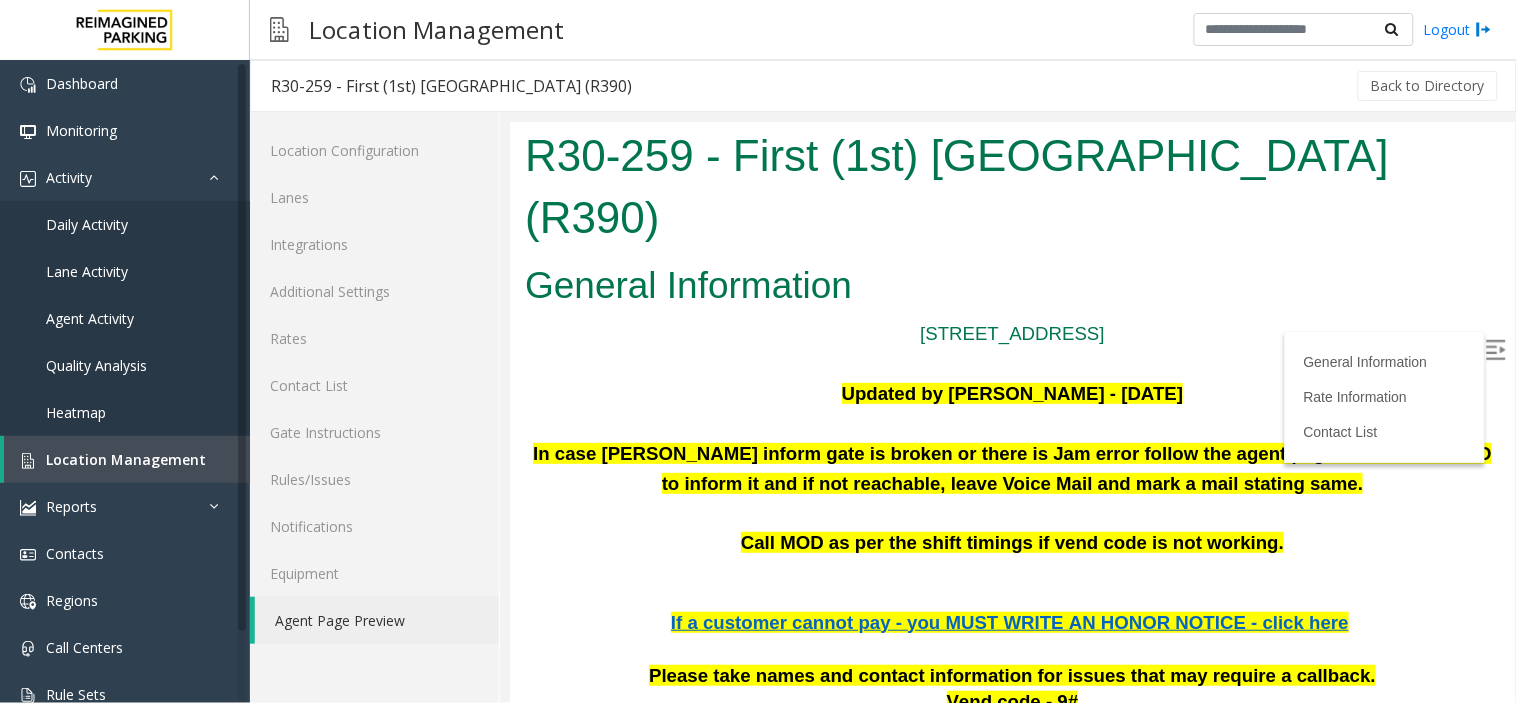 scroll, scrollTop: 444, scrollLeft: 0, axis: vertical 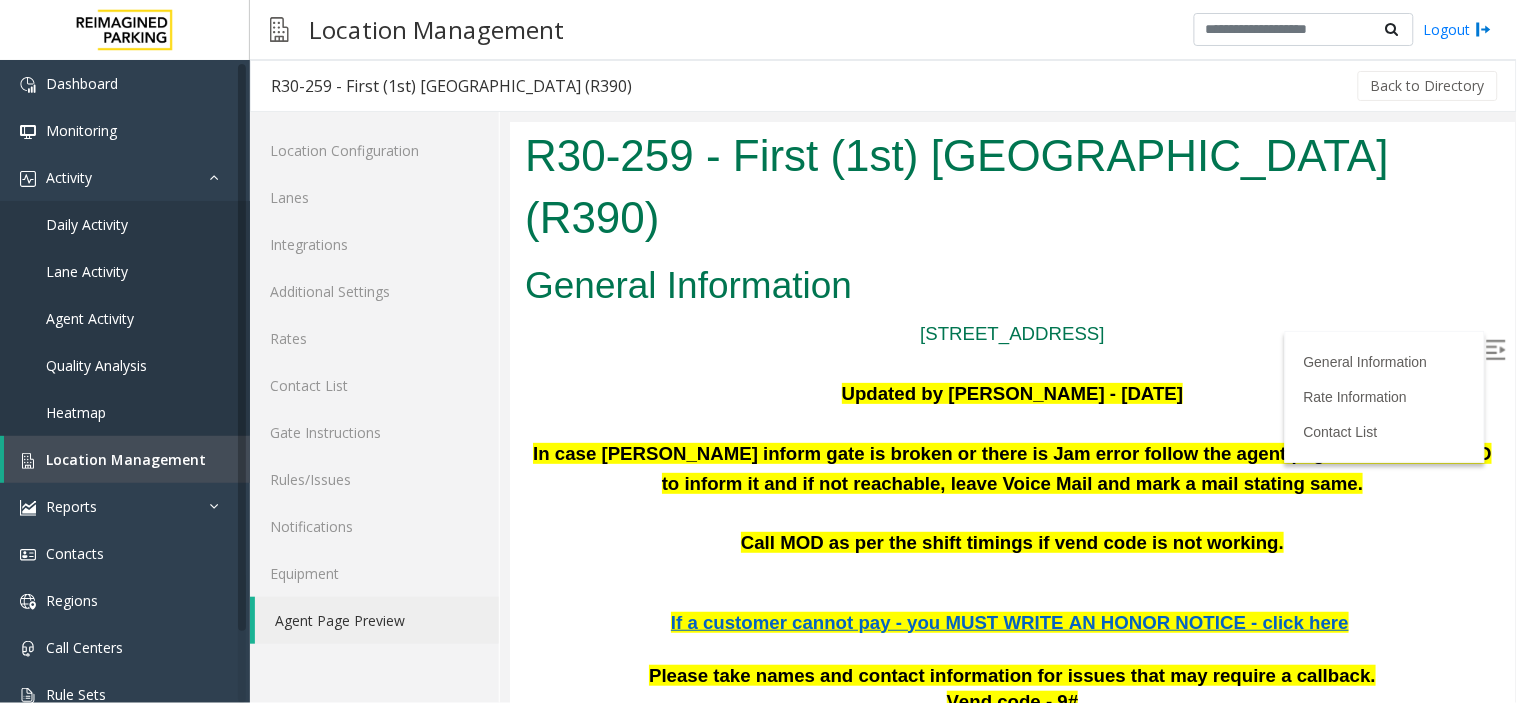 drag, startPoint x: 937, startPoint y: 151, endPoint x: 1465, endPoint y: 155, distance: 528.01514 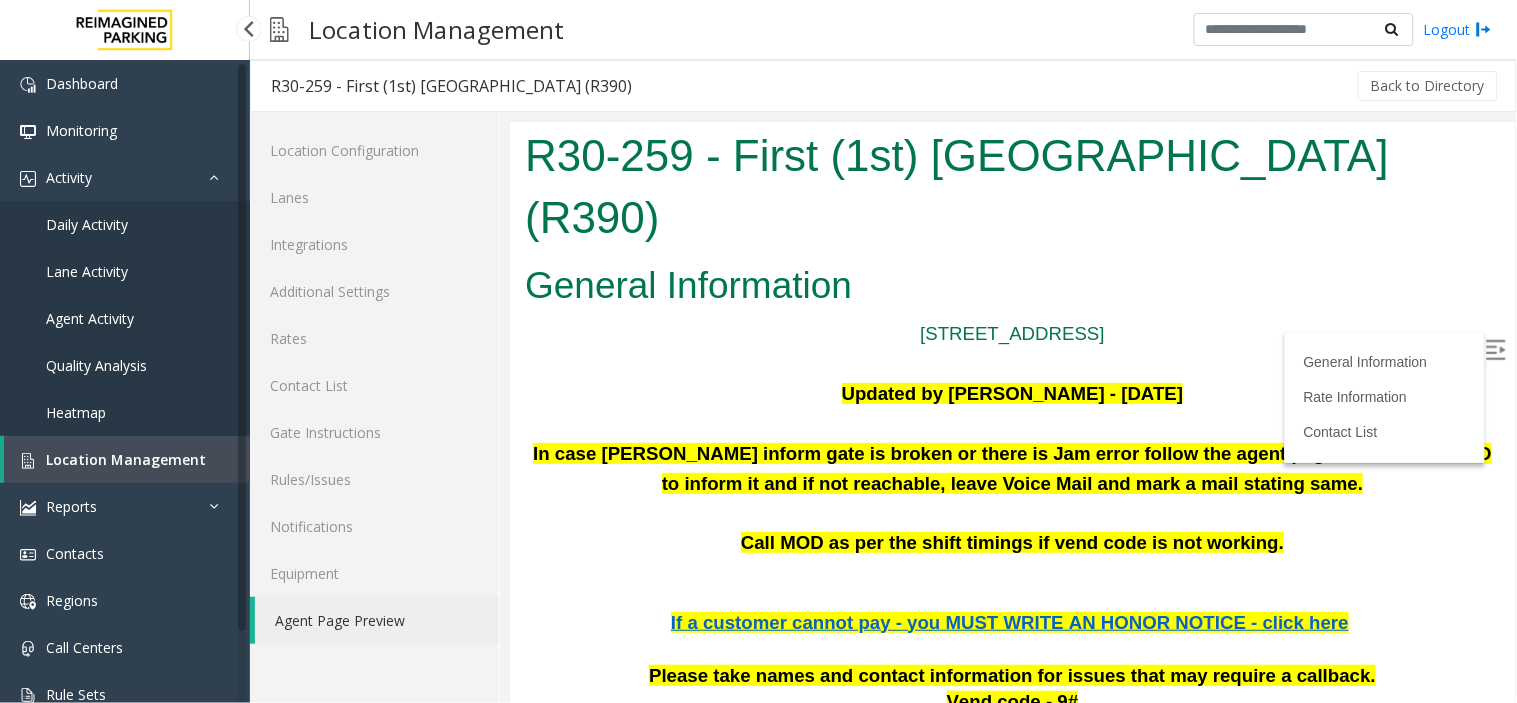 click on "Location Management" at bounding box center [127, 459] 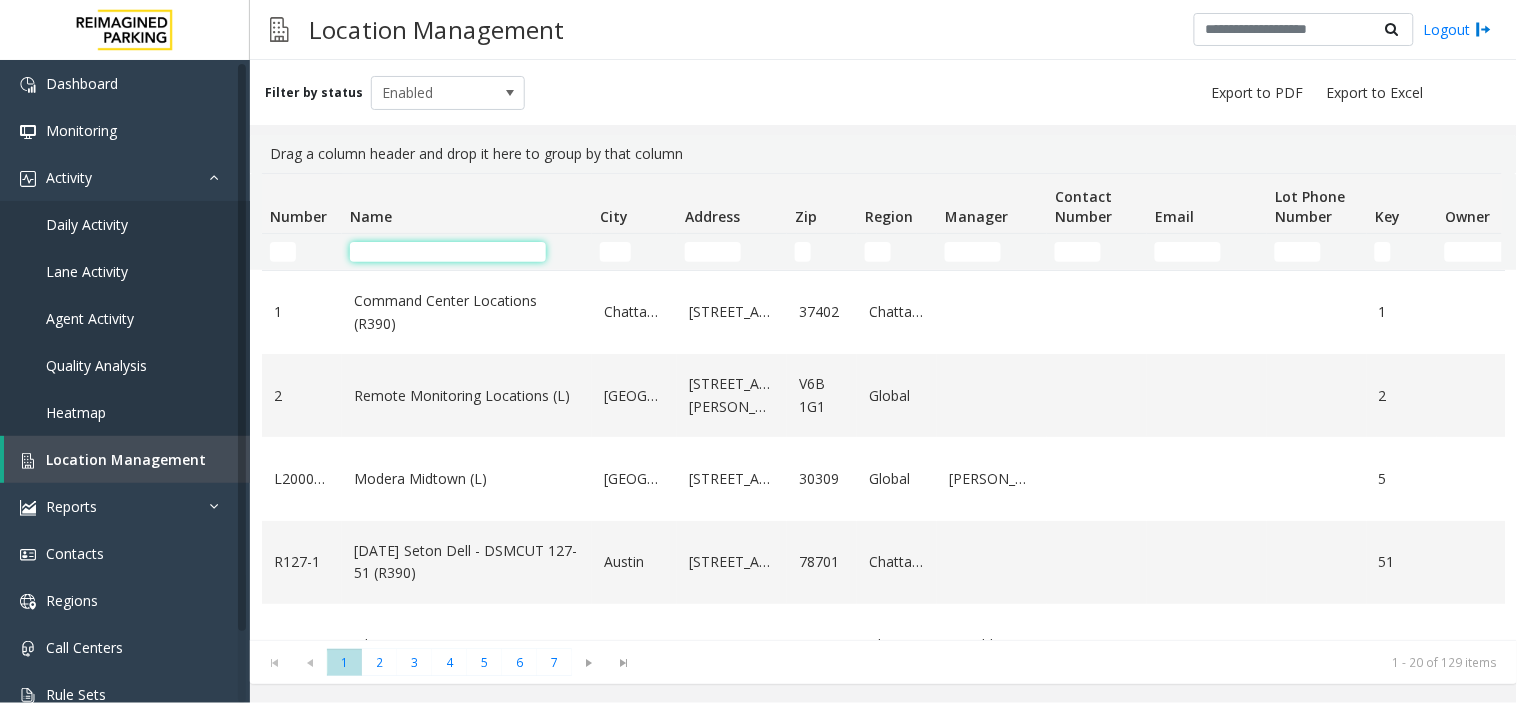 click 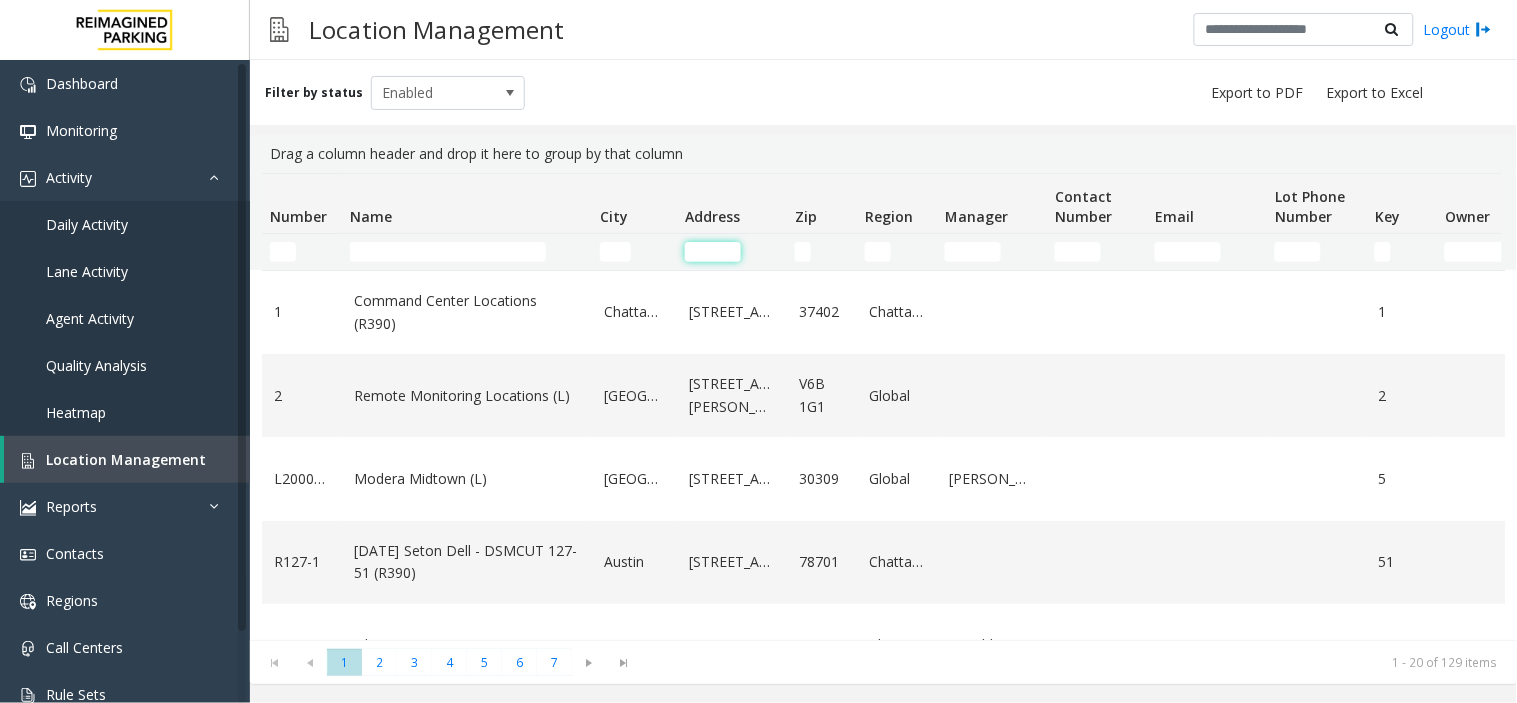 click 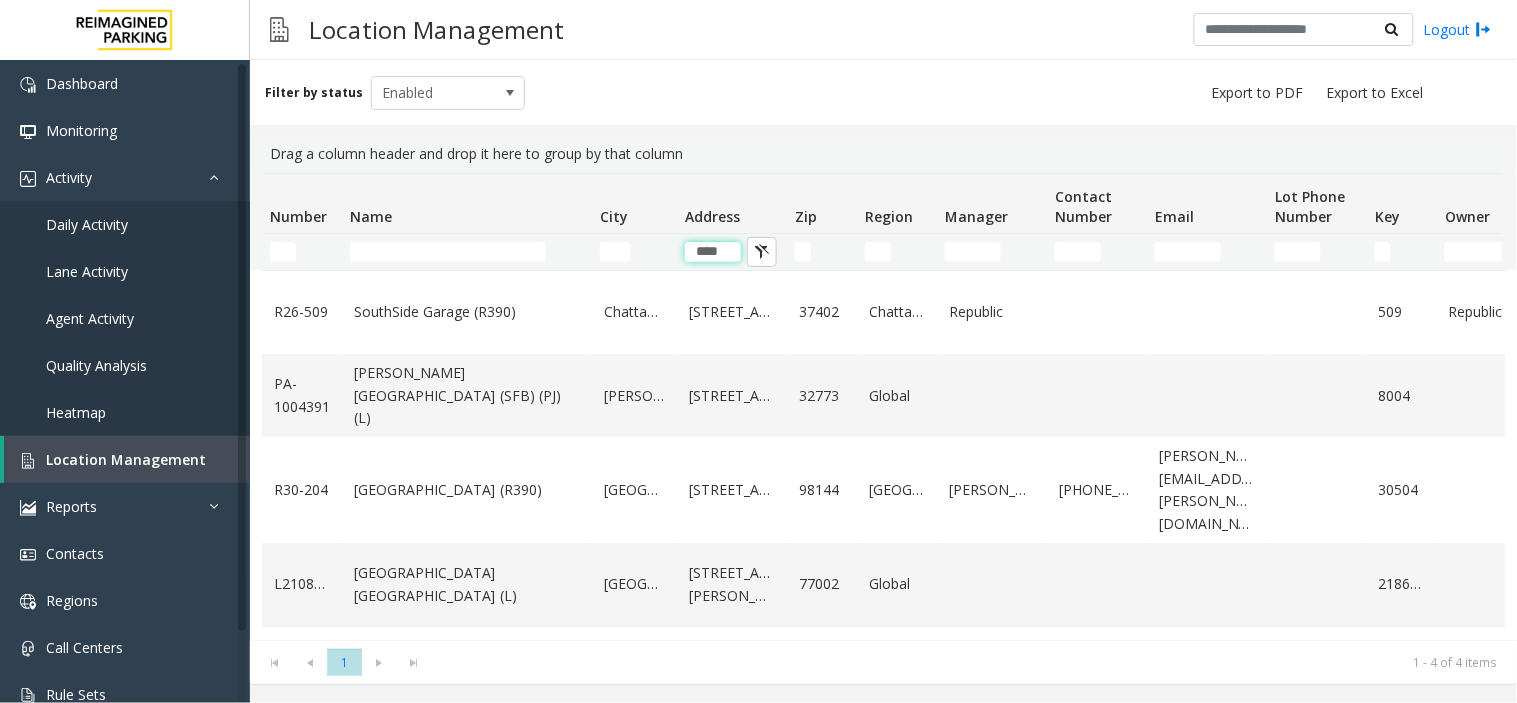 type on "****" 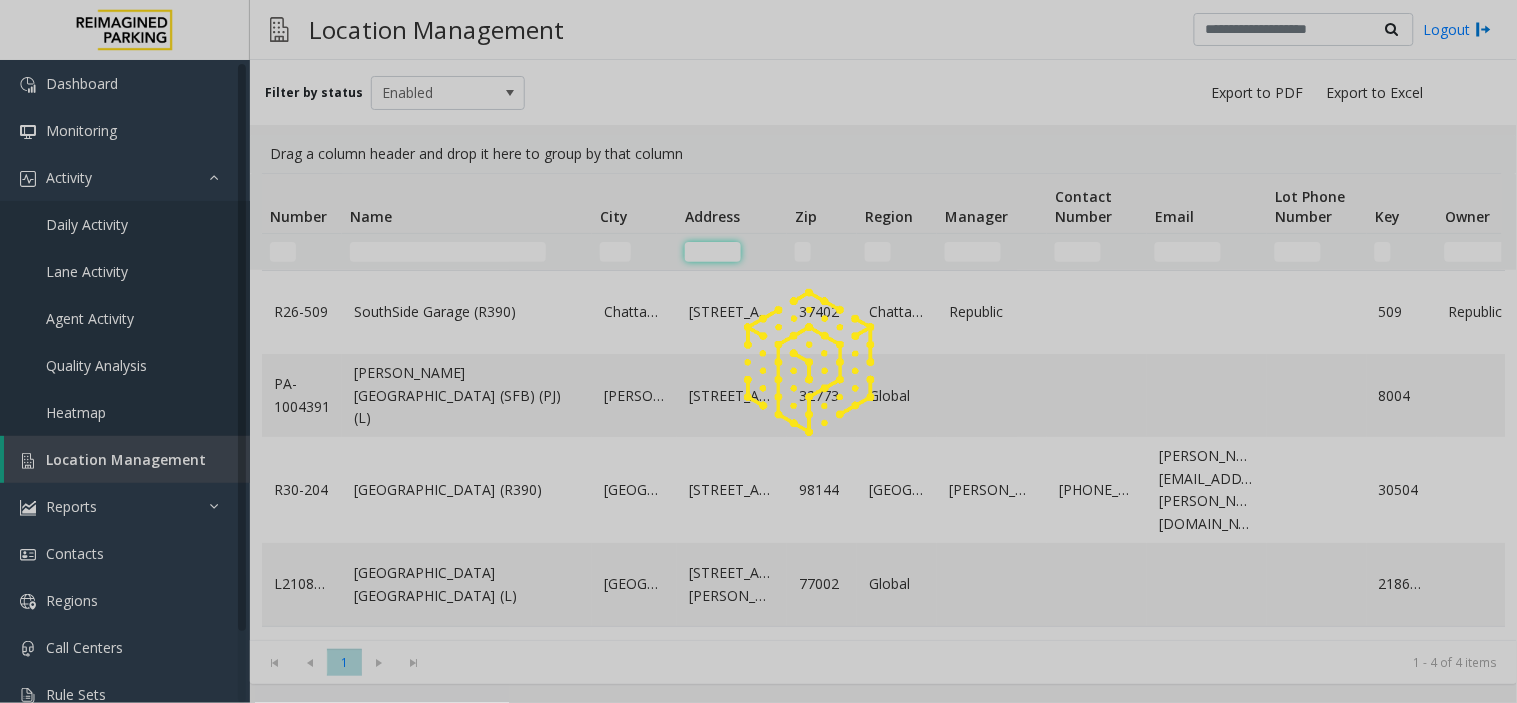 type 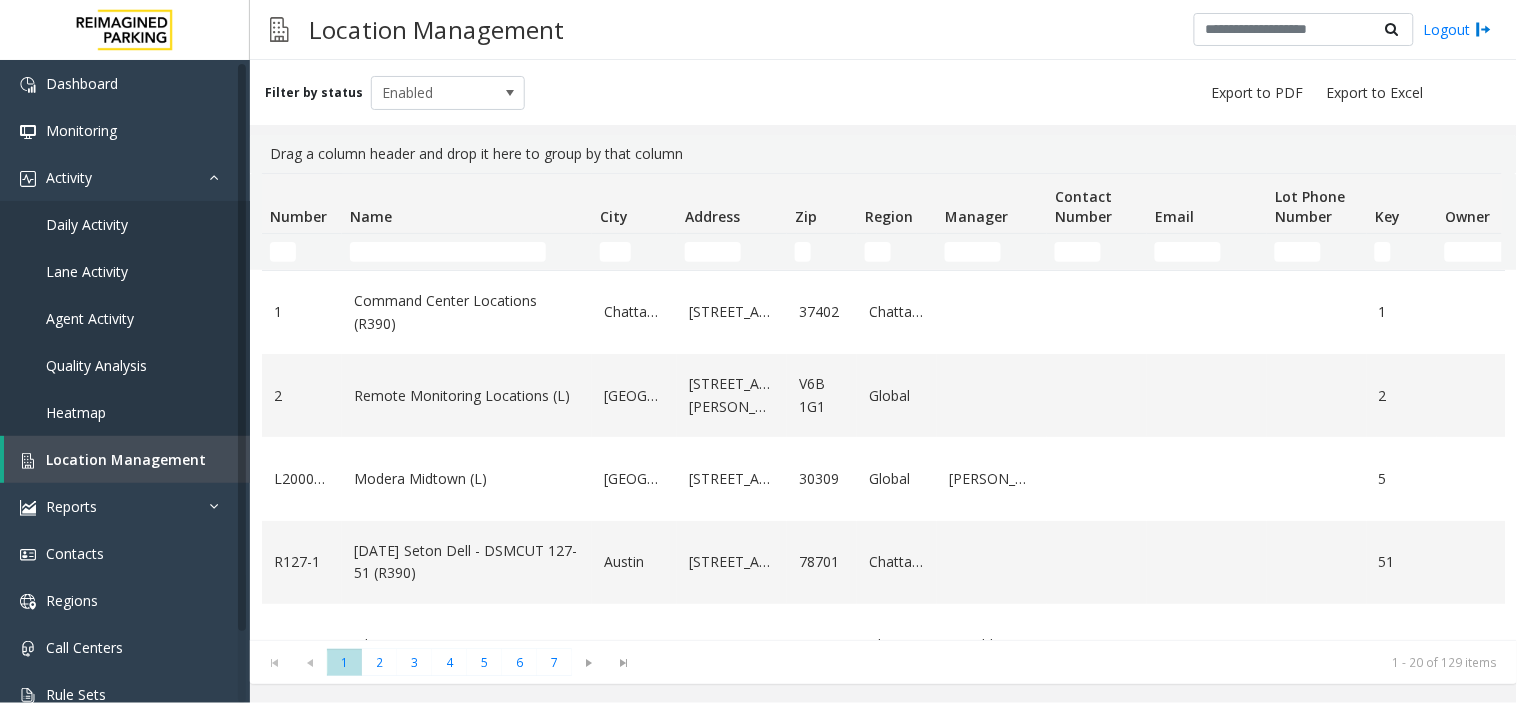 click 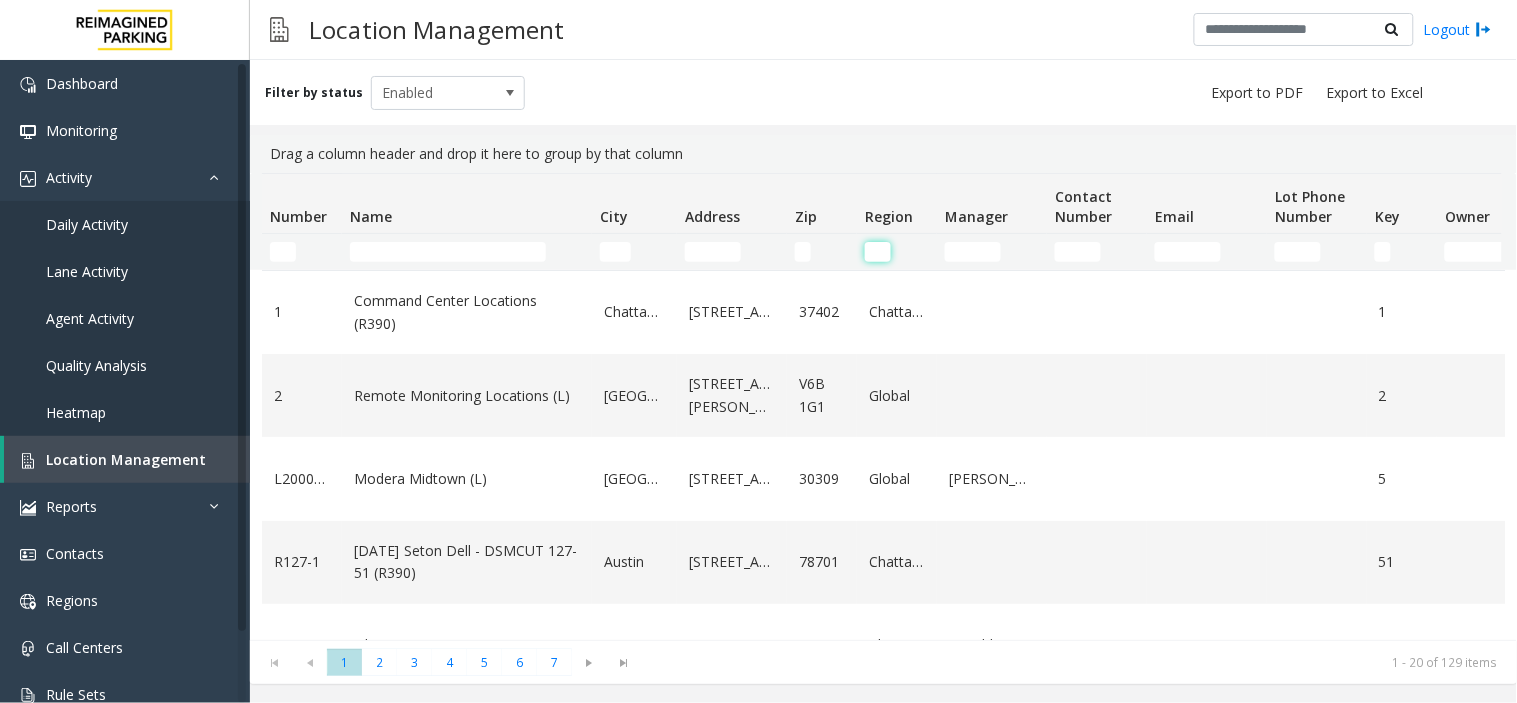 click 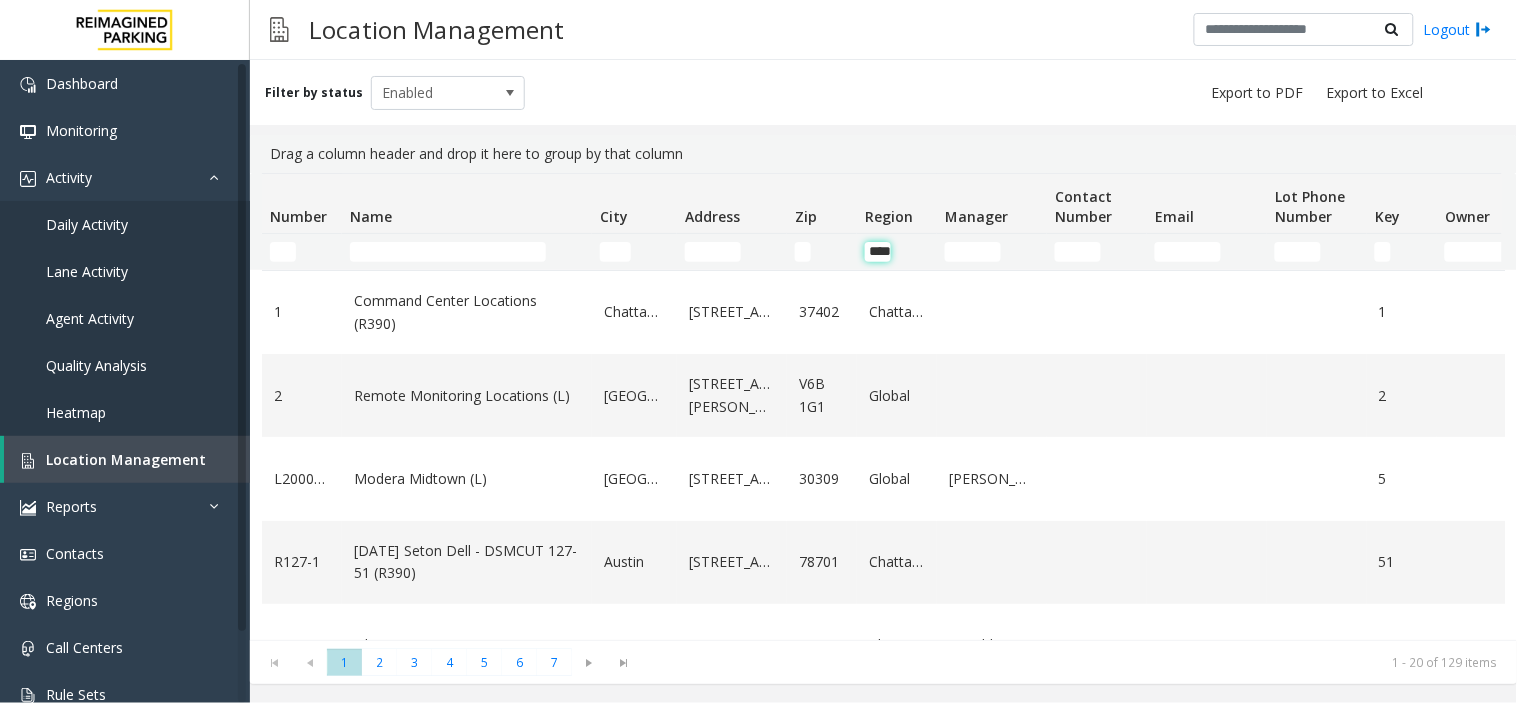 scroll, scrollTop: 0, scrollLeft: 13, axis: horizontal 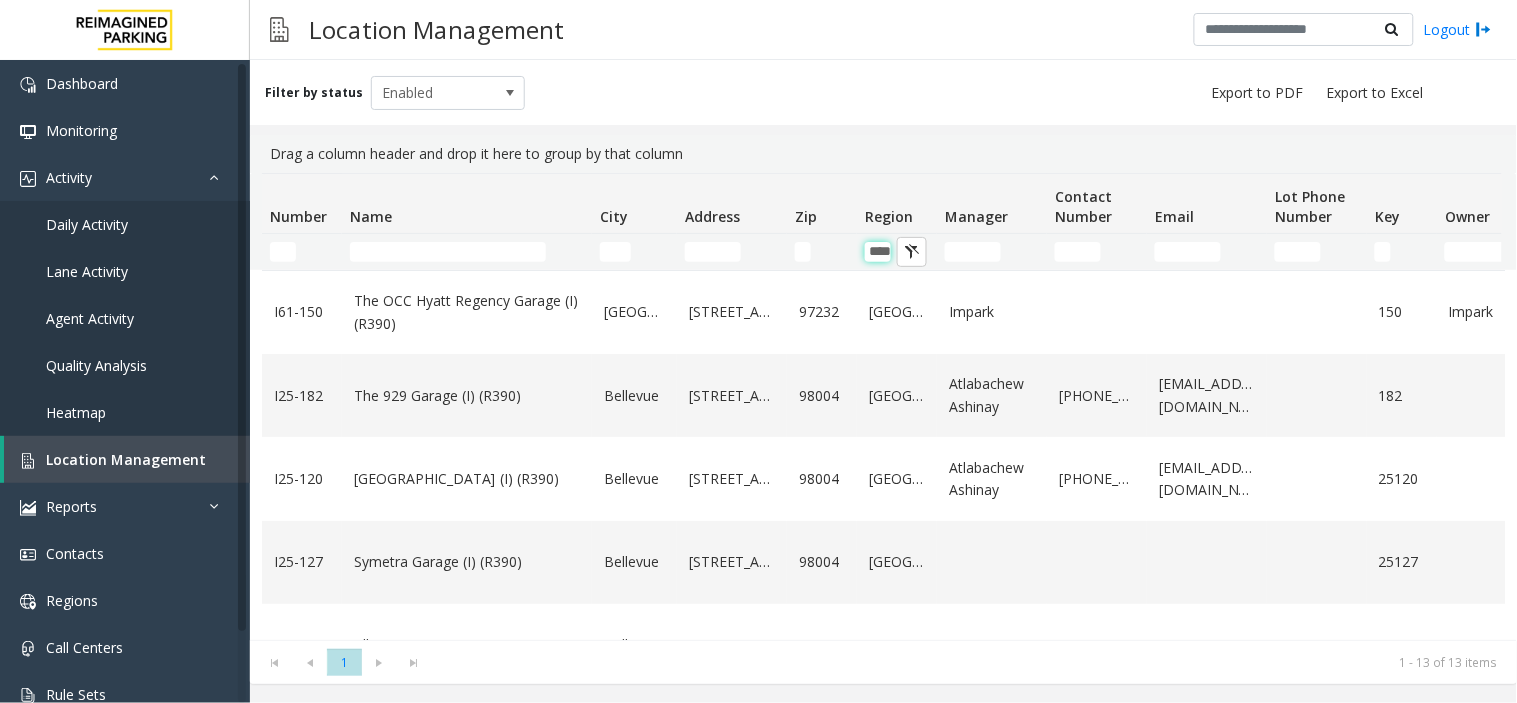 type on "****" 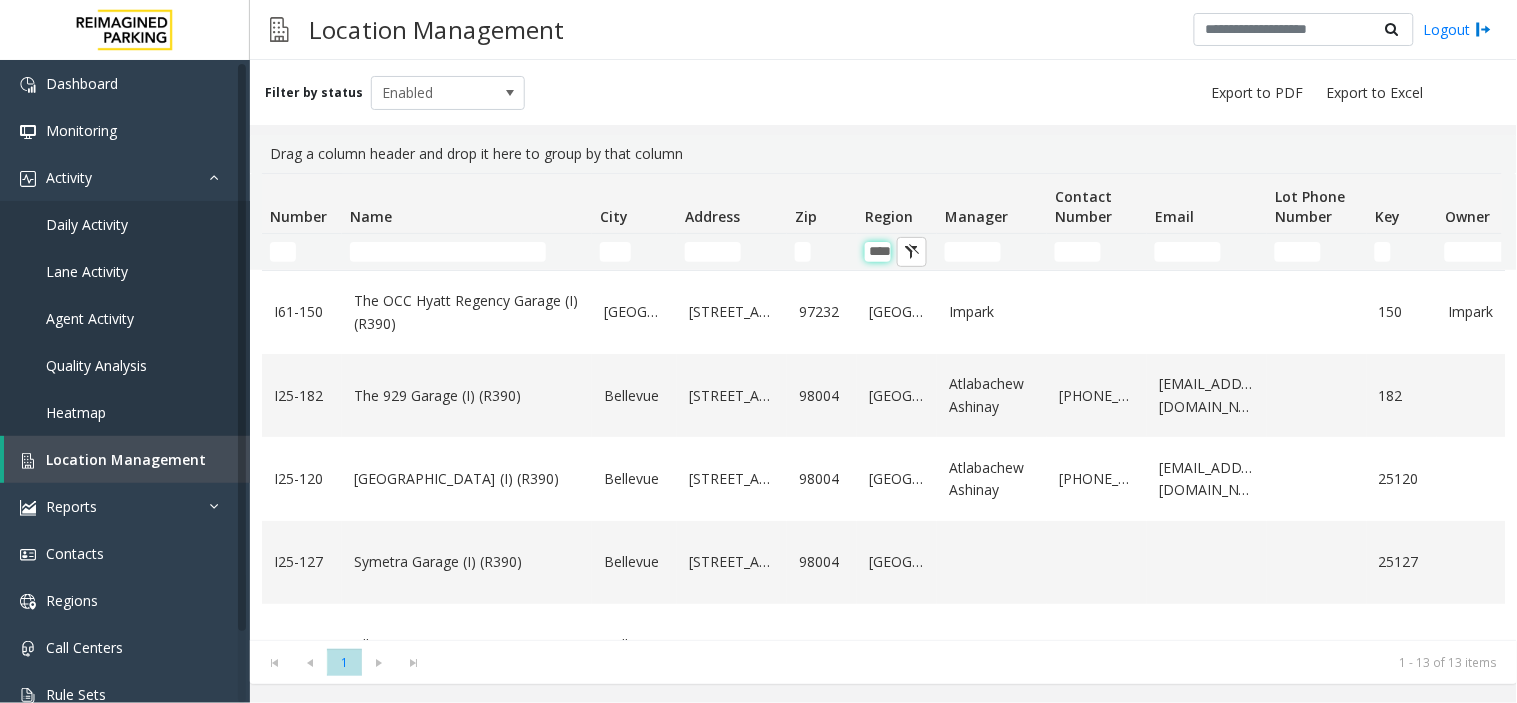 scroll, scrollTop: 0, scrollLeft: 0, axis: both 